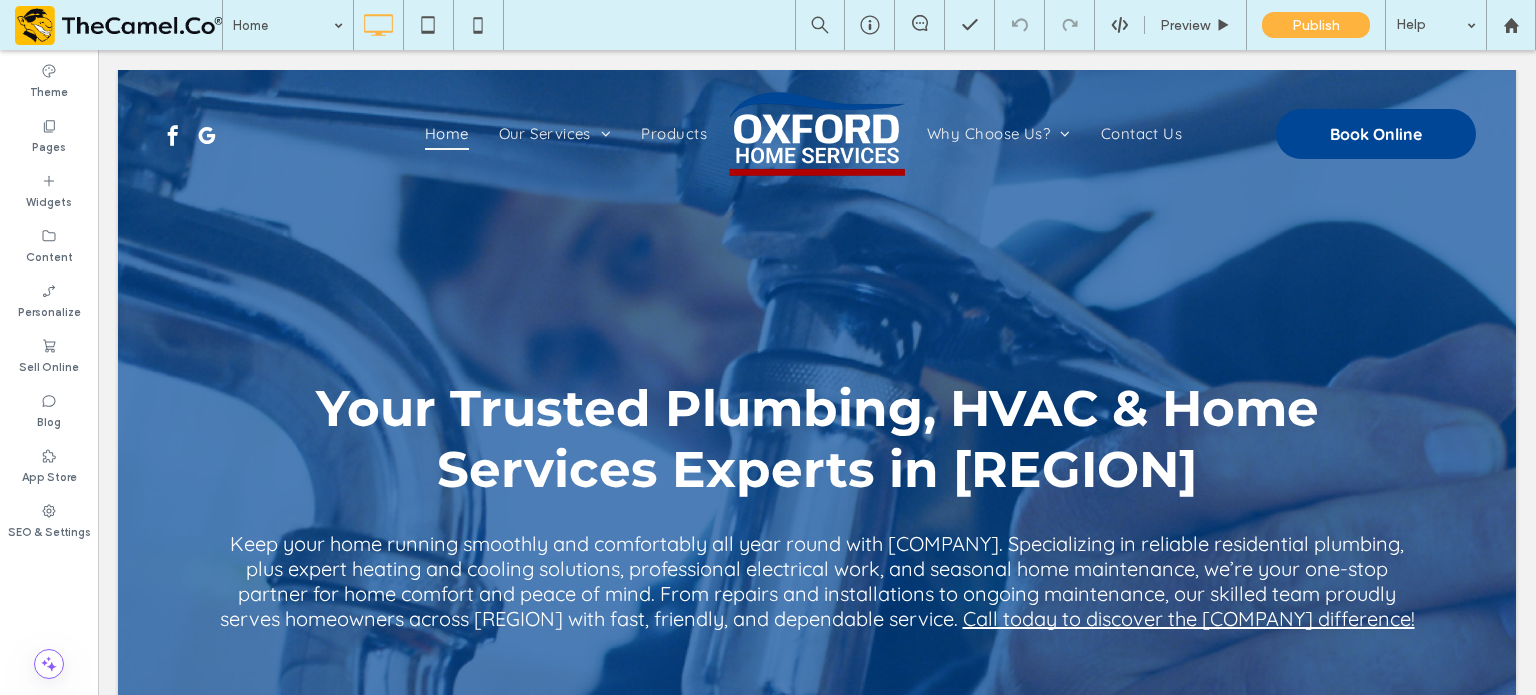 scroll, scrollTop: 0, scrollLeft: 0, axis: both 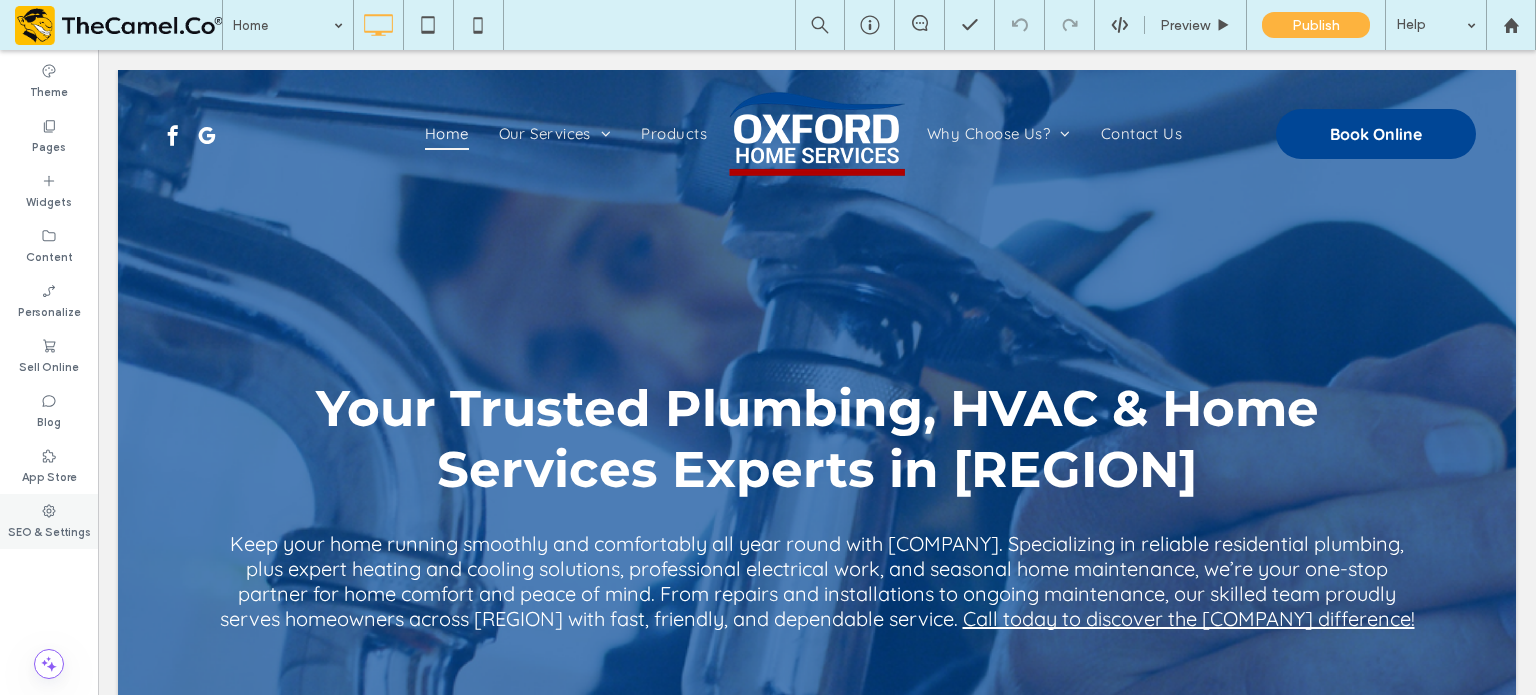 click on "SEO & Settings" at bounding box center [49, 530] 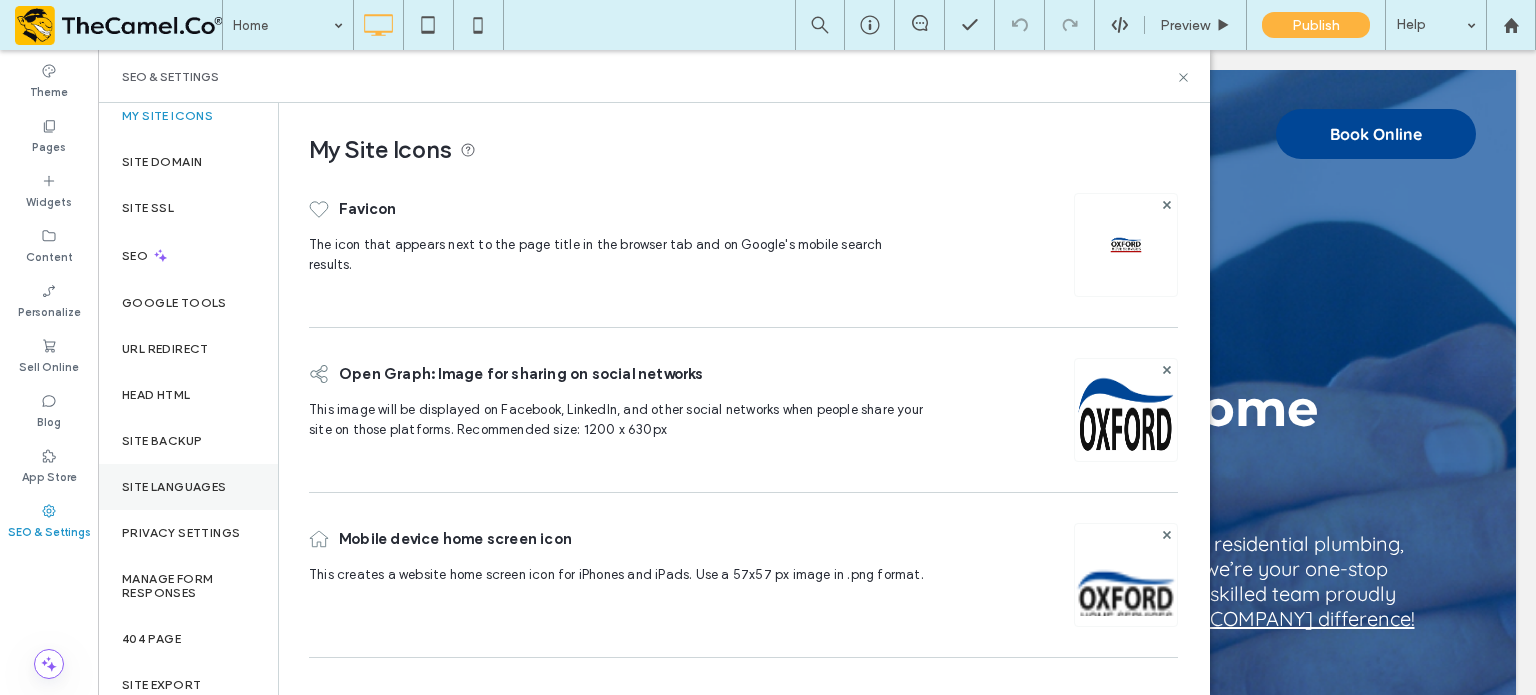 scroll, scrollTop: 0, scrollLeft: 0, axis: both 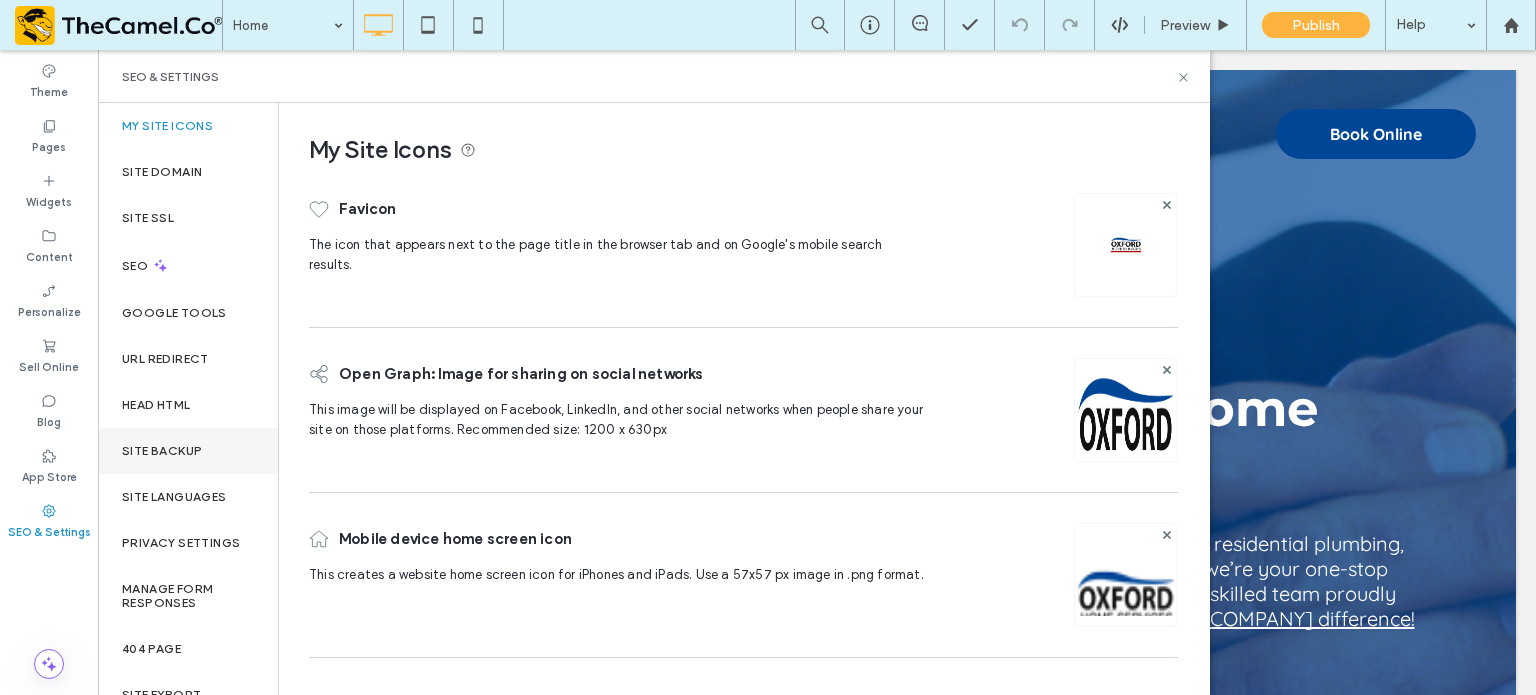 click on "Site Backup" at bounding box center [162, 451] 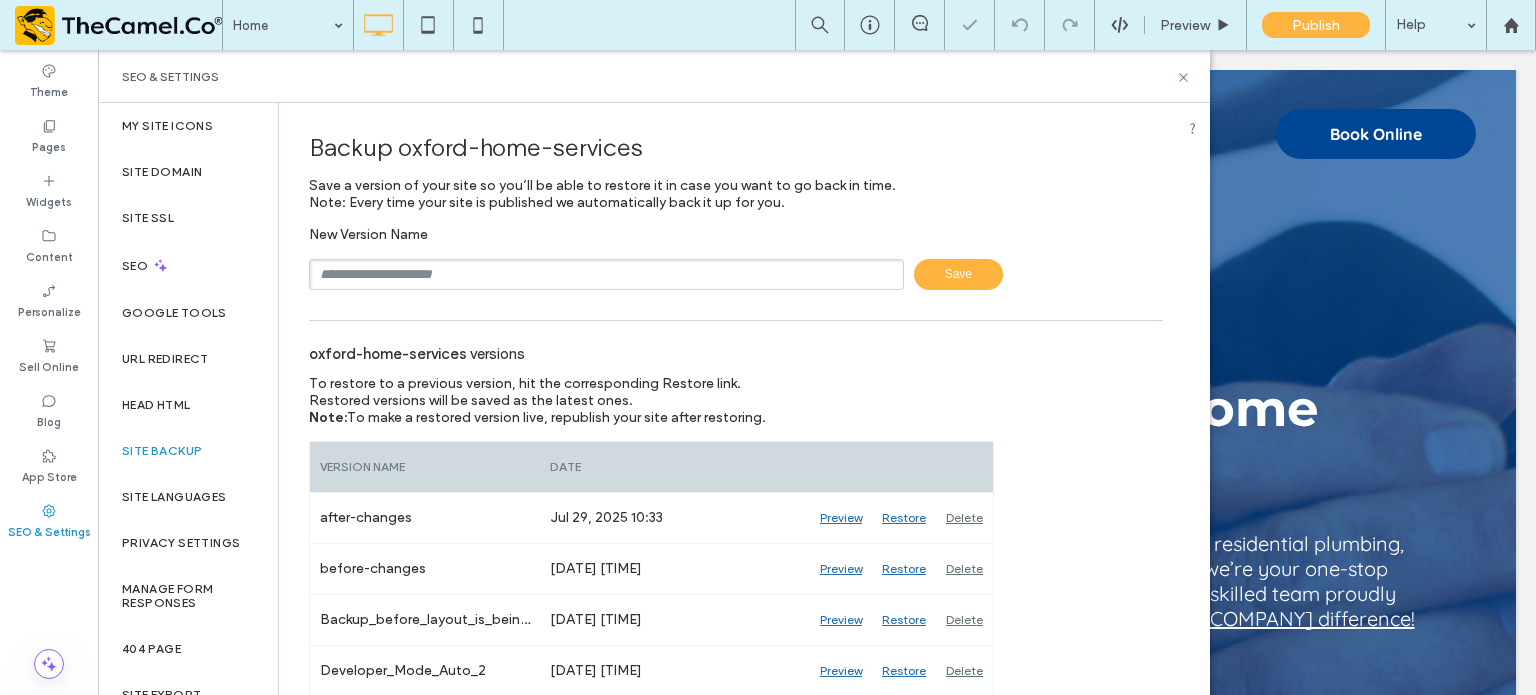 click at bounding box center [606, 274] 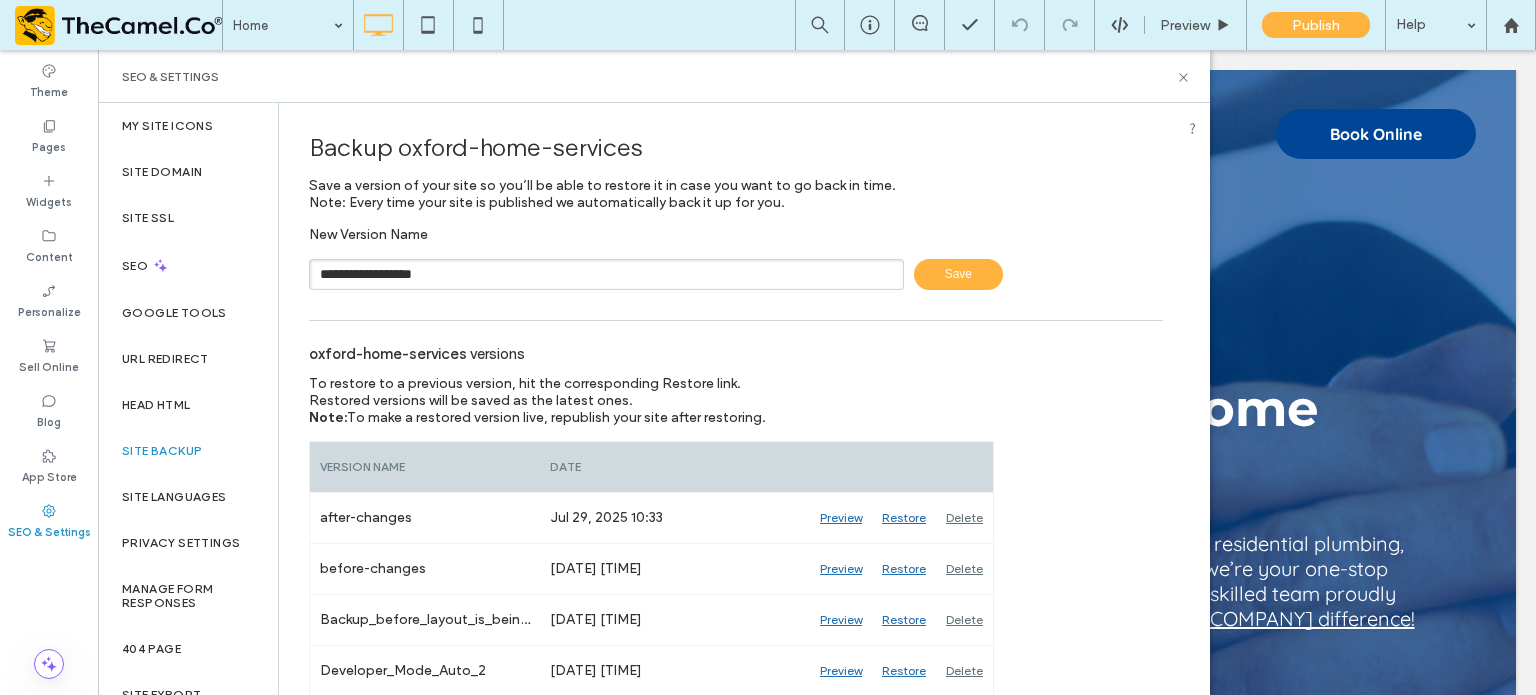 type on "**********" 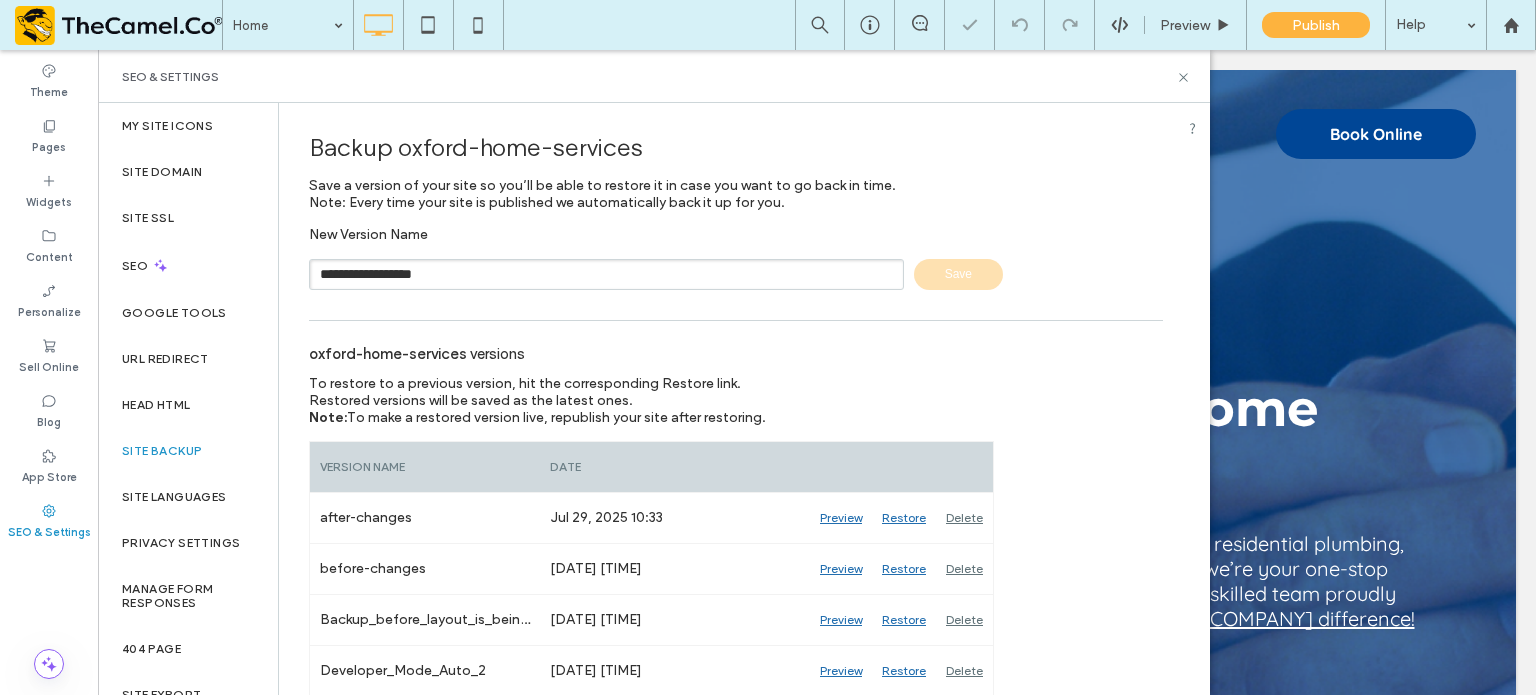type 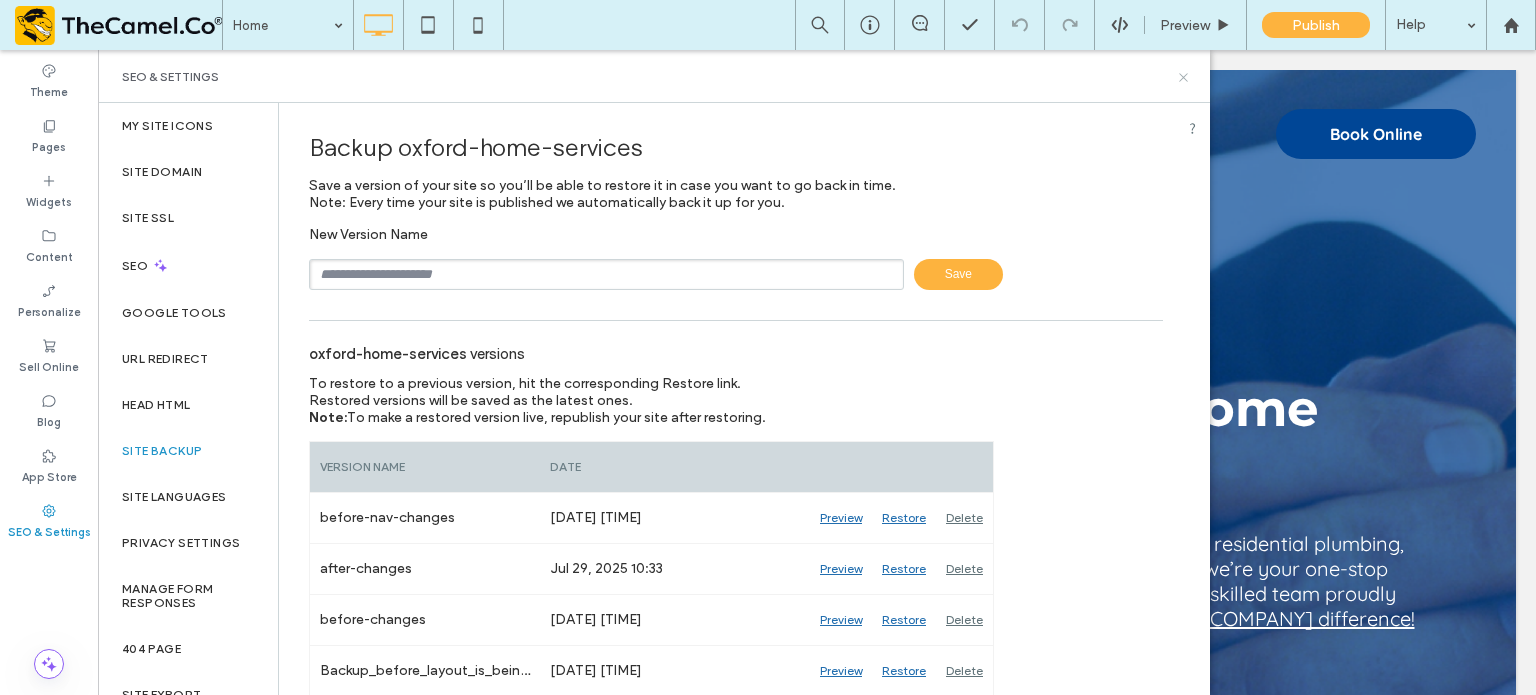 click 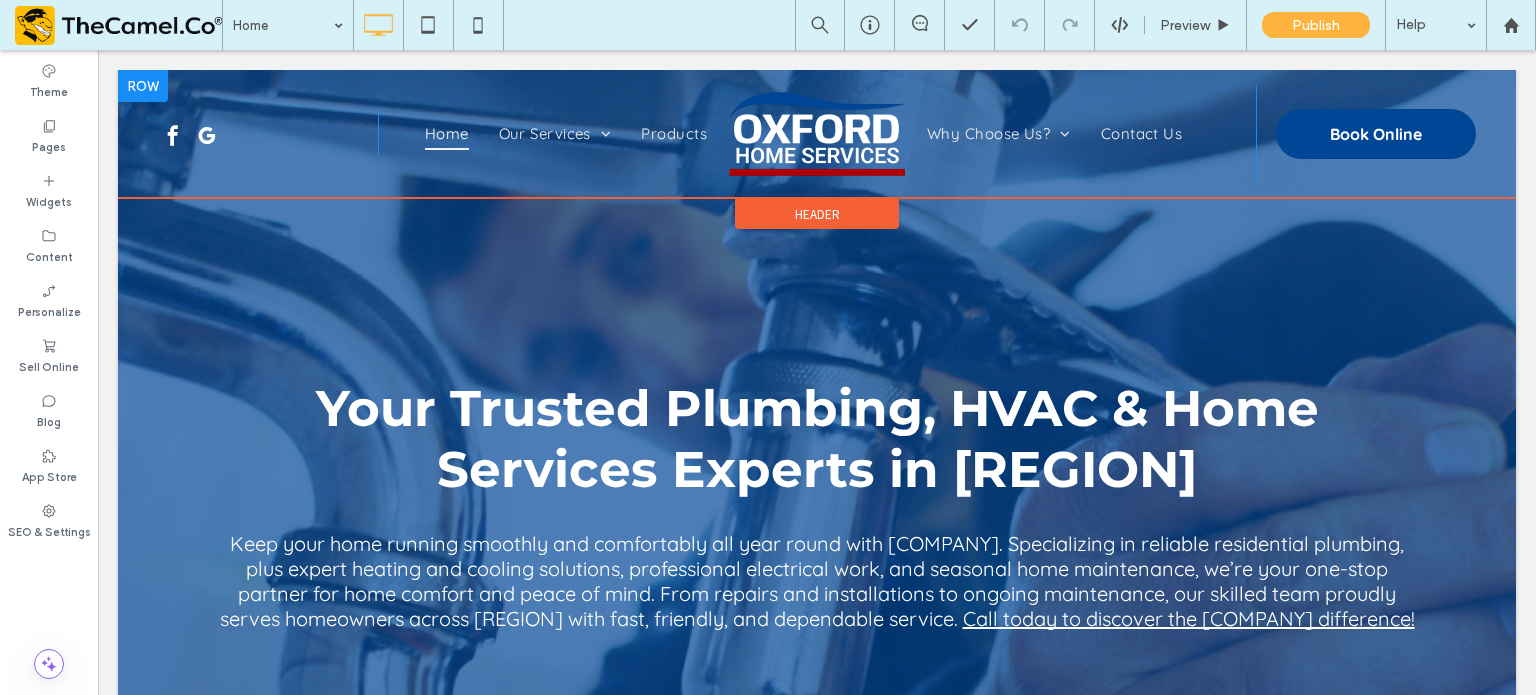 click at bounding box center (143, 86) 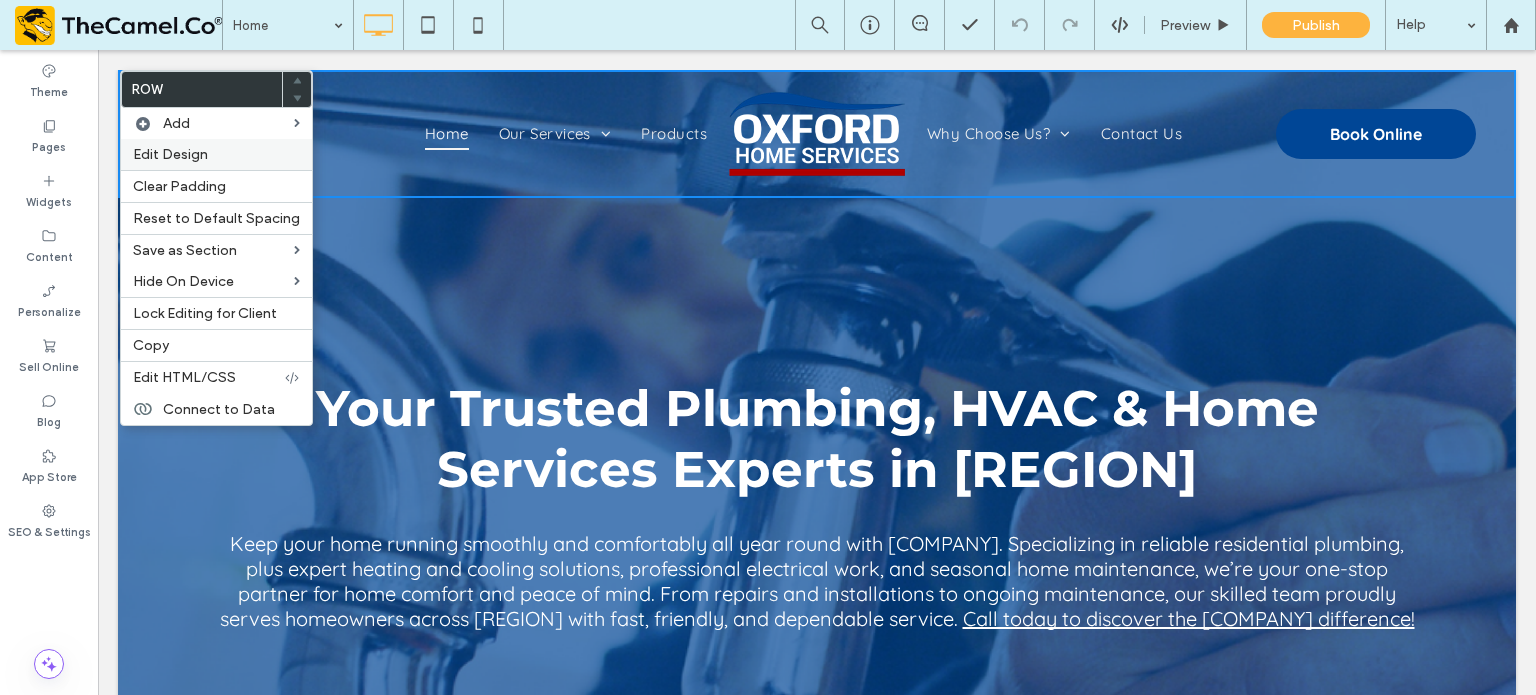 click on "Edit Design" at bounding box center (170, 154) 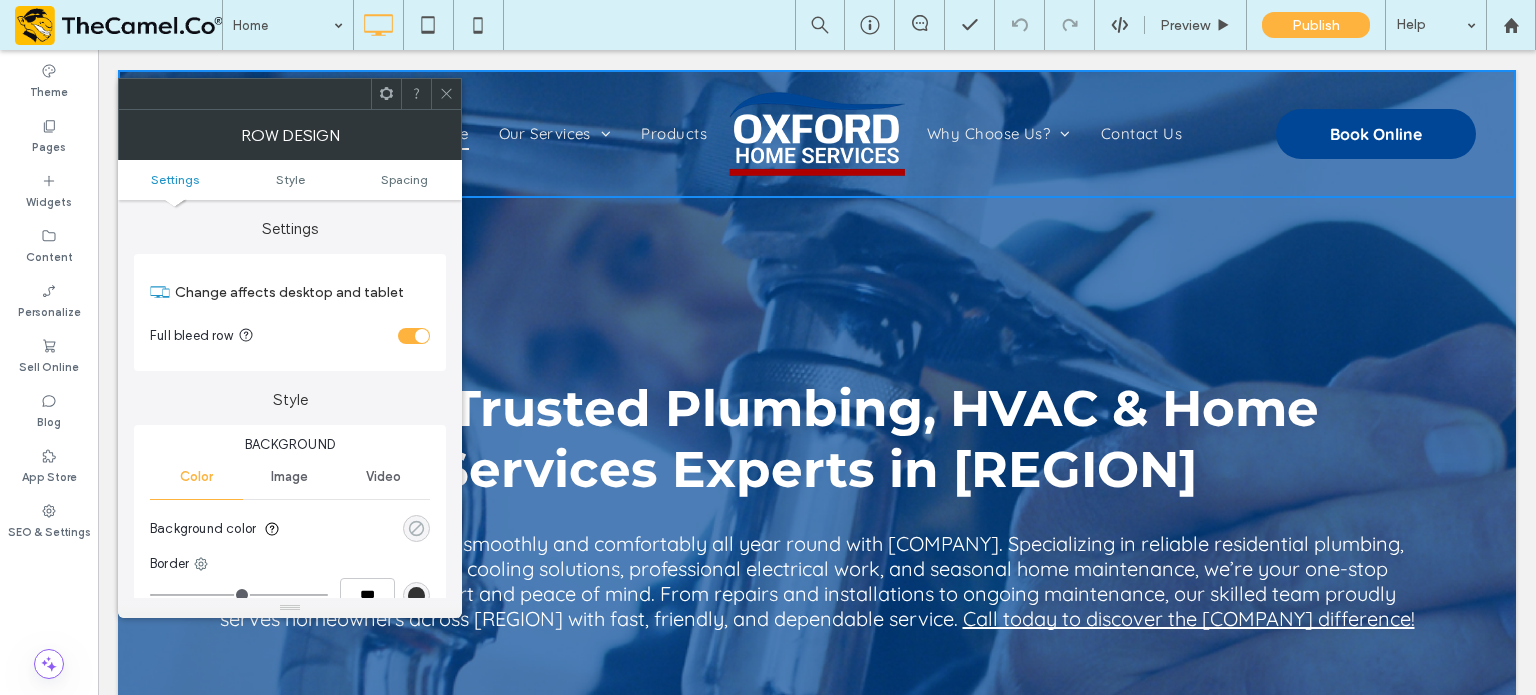 click at bounding box center [416, 528] 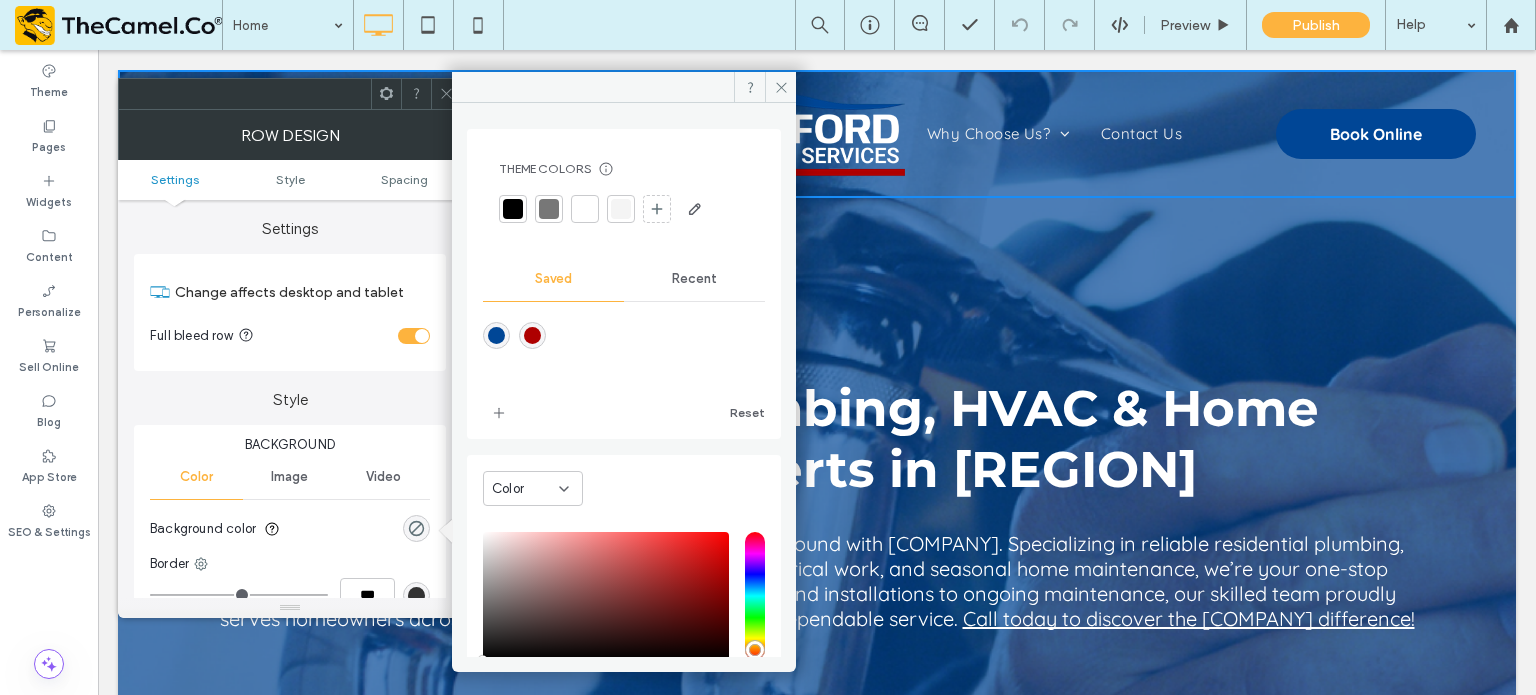 scroll, scrollTop: 129, scrollLeft: 0, axis: vertical 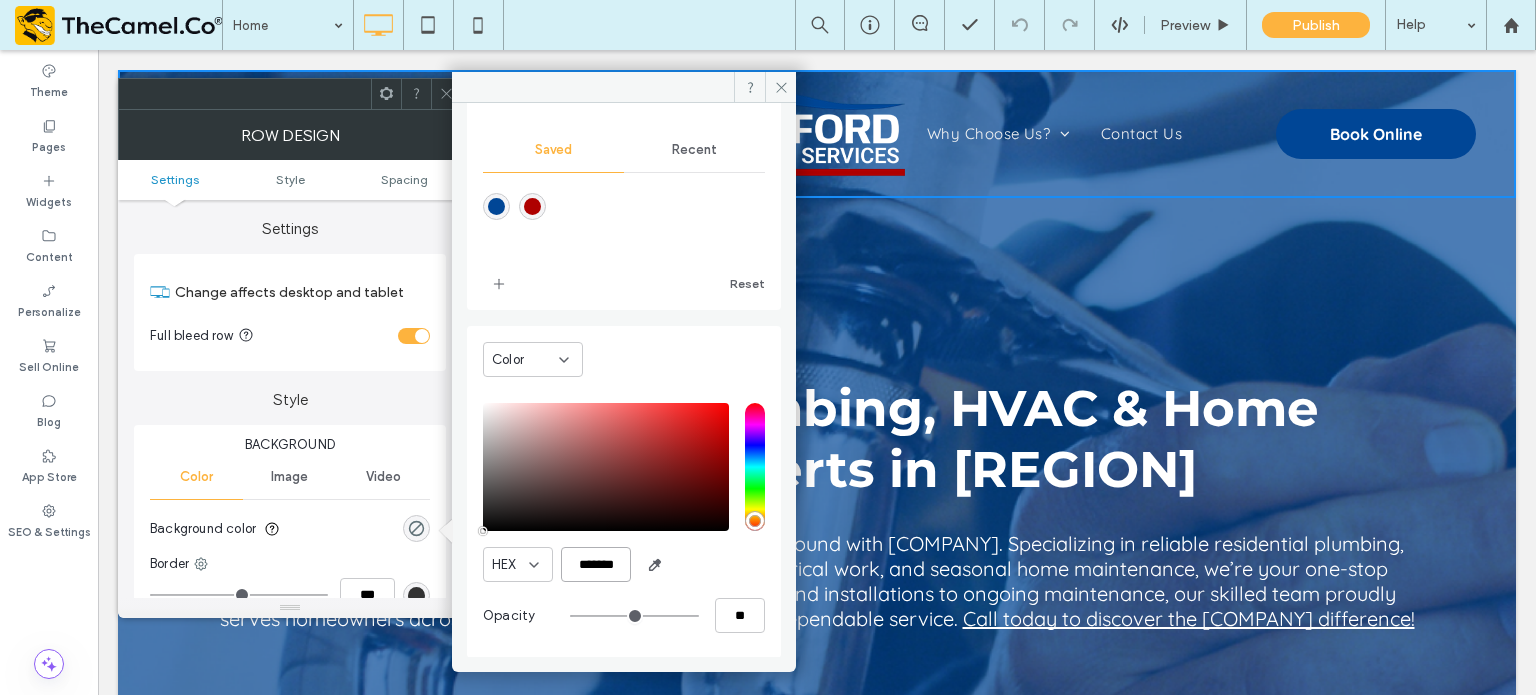 click on "*******" at bounding box center (596, 564) 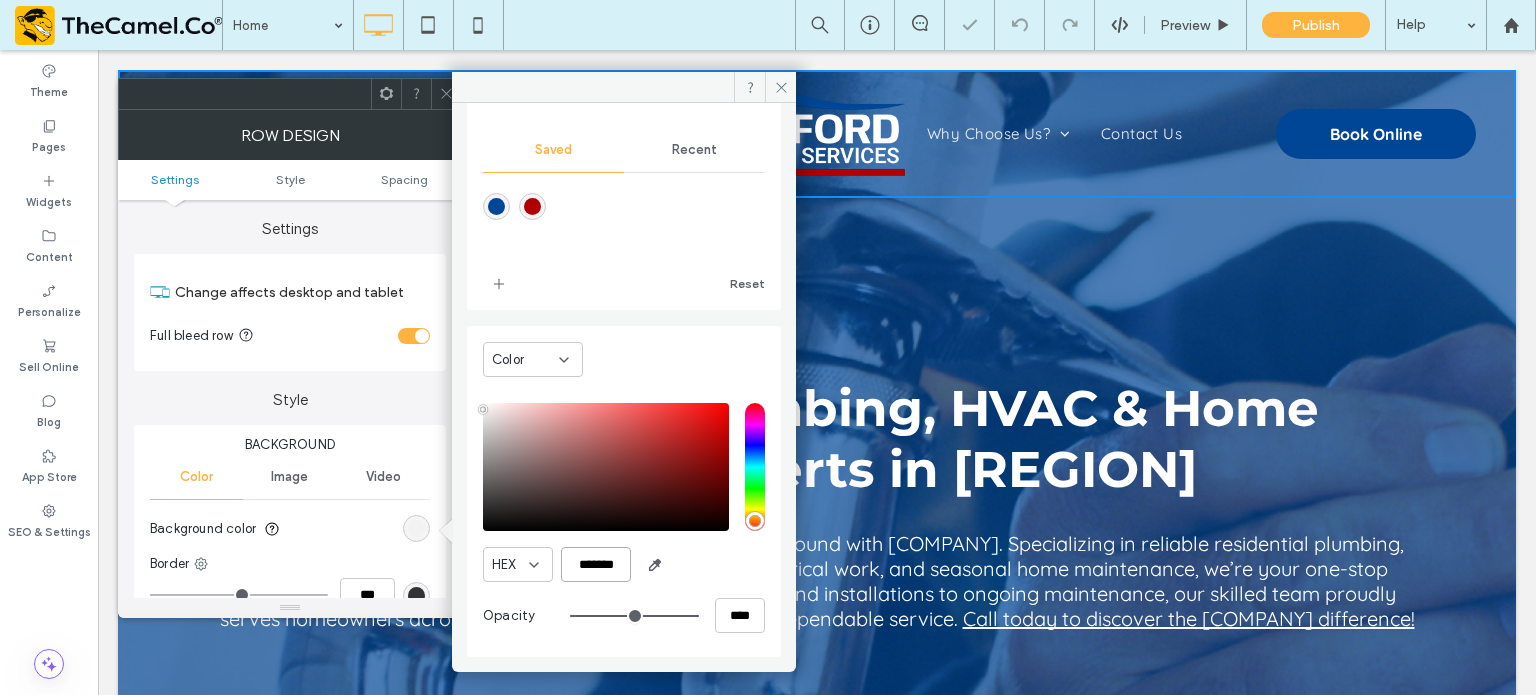 type on "***" 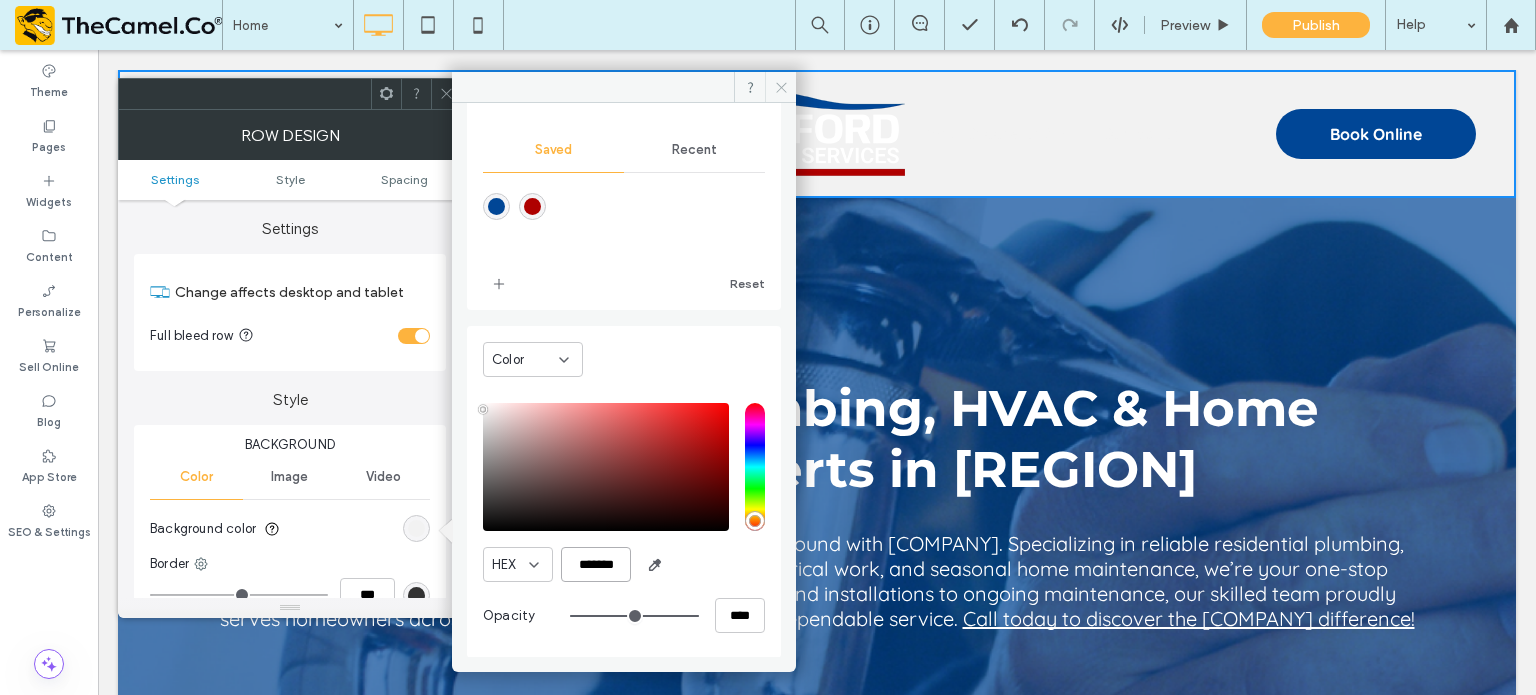 type on "*******" 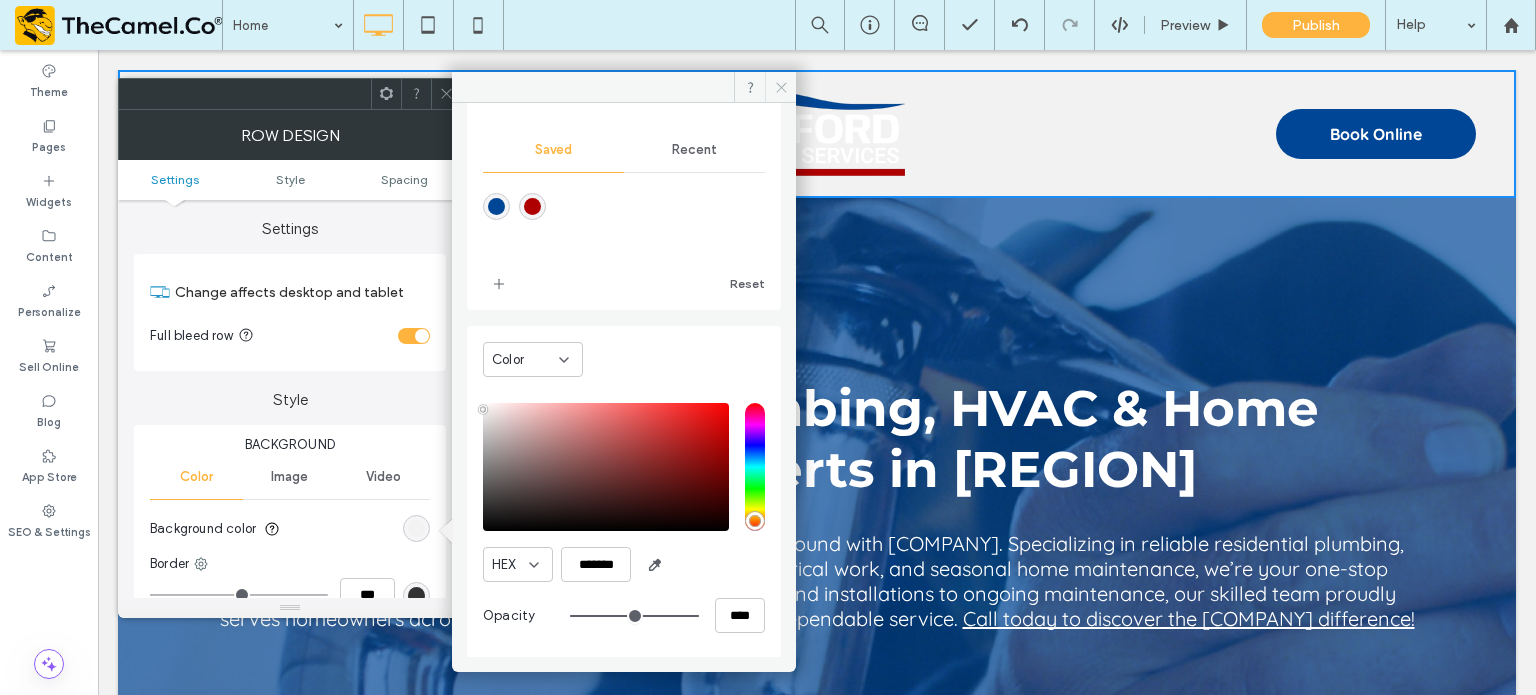 click 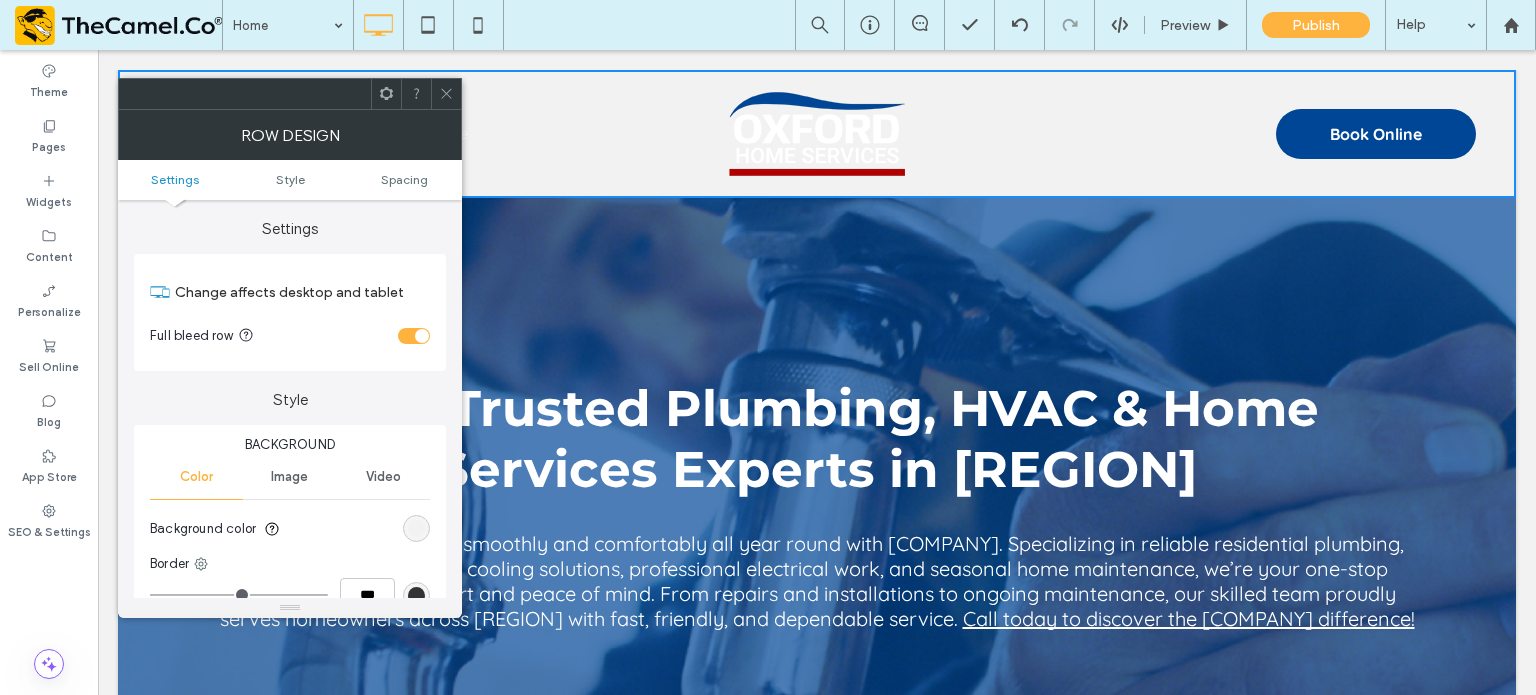 click 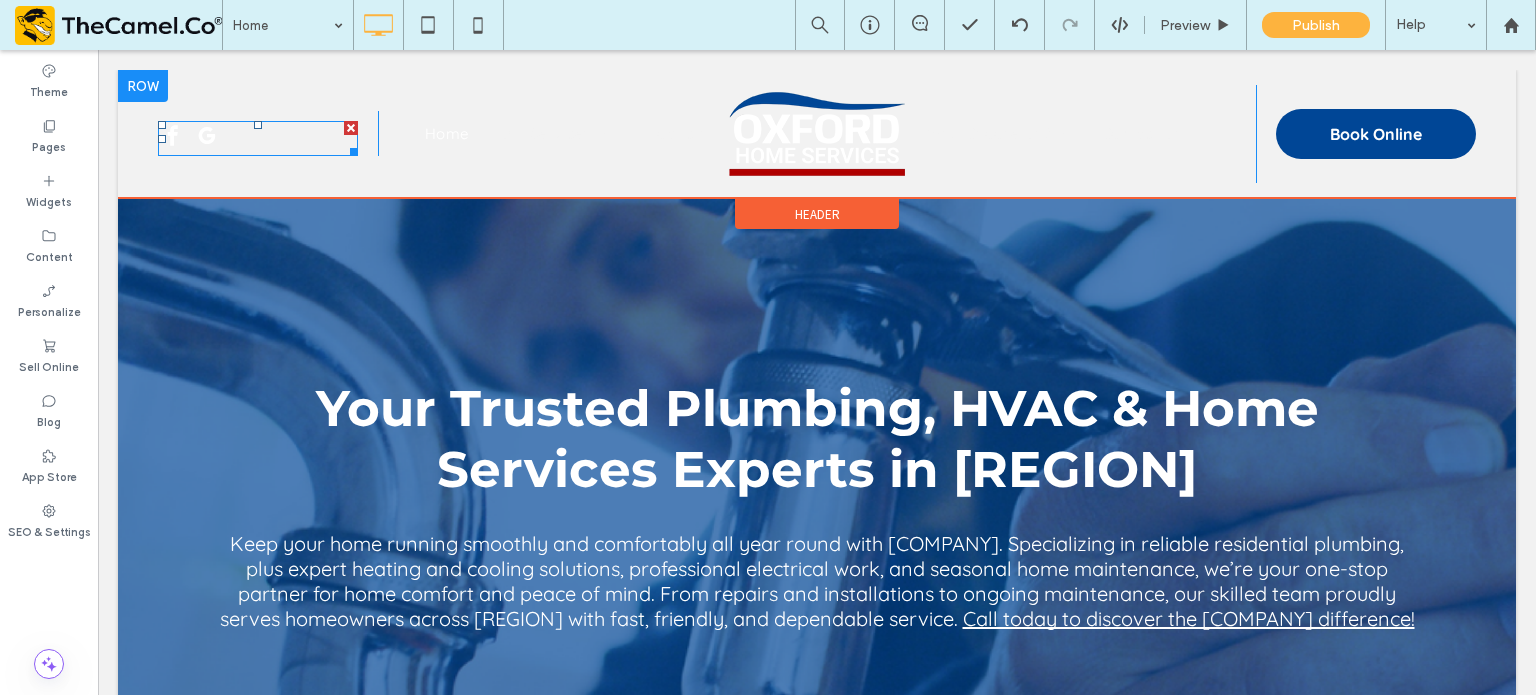 click at bounding box center (258, 138) 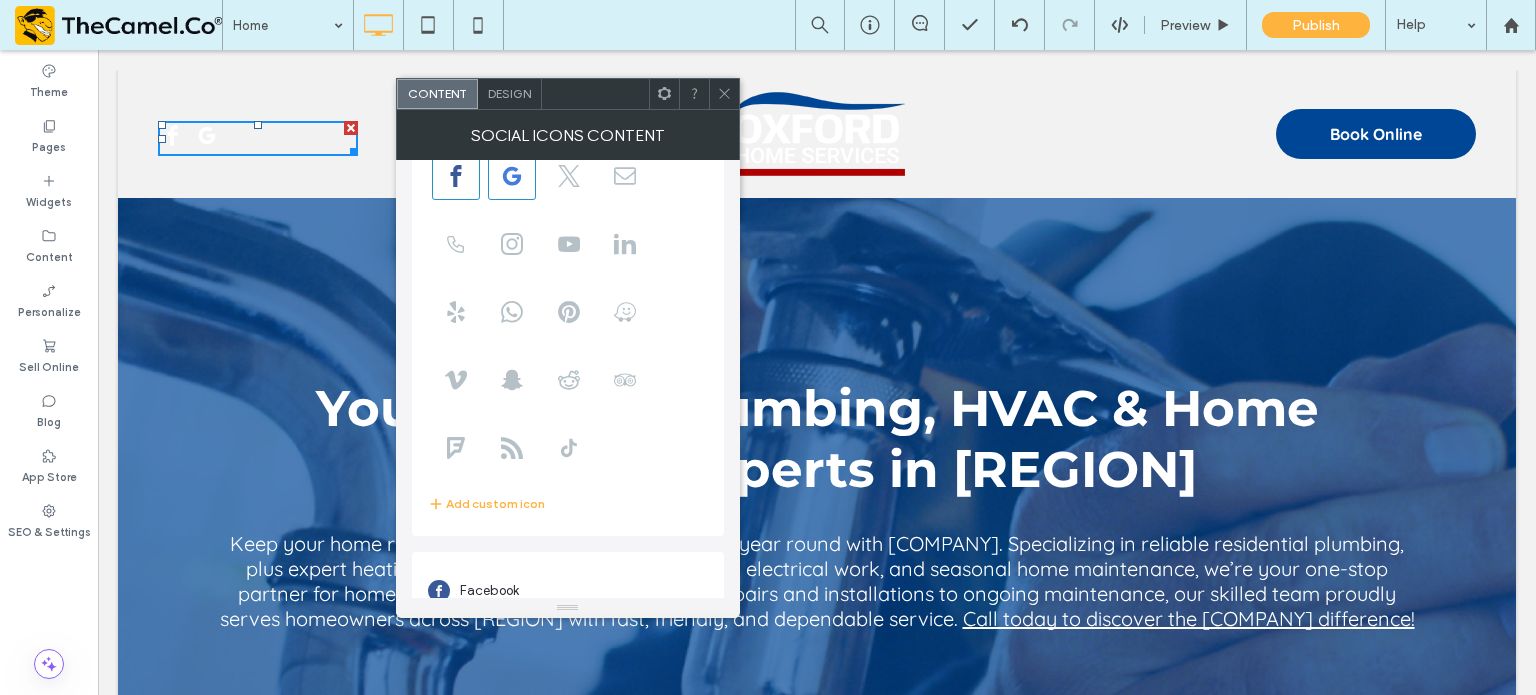 scroll, scrollTop: 83, scrollLeft: 0, axis: vertical 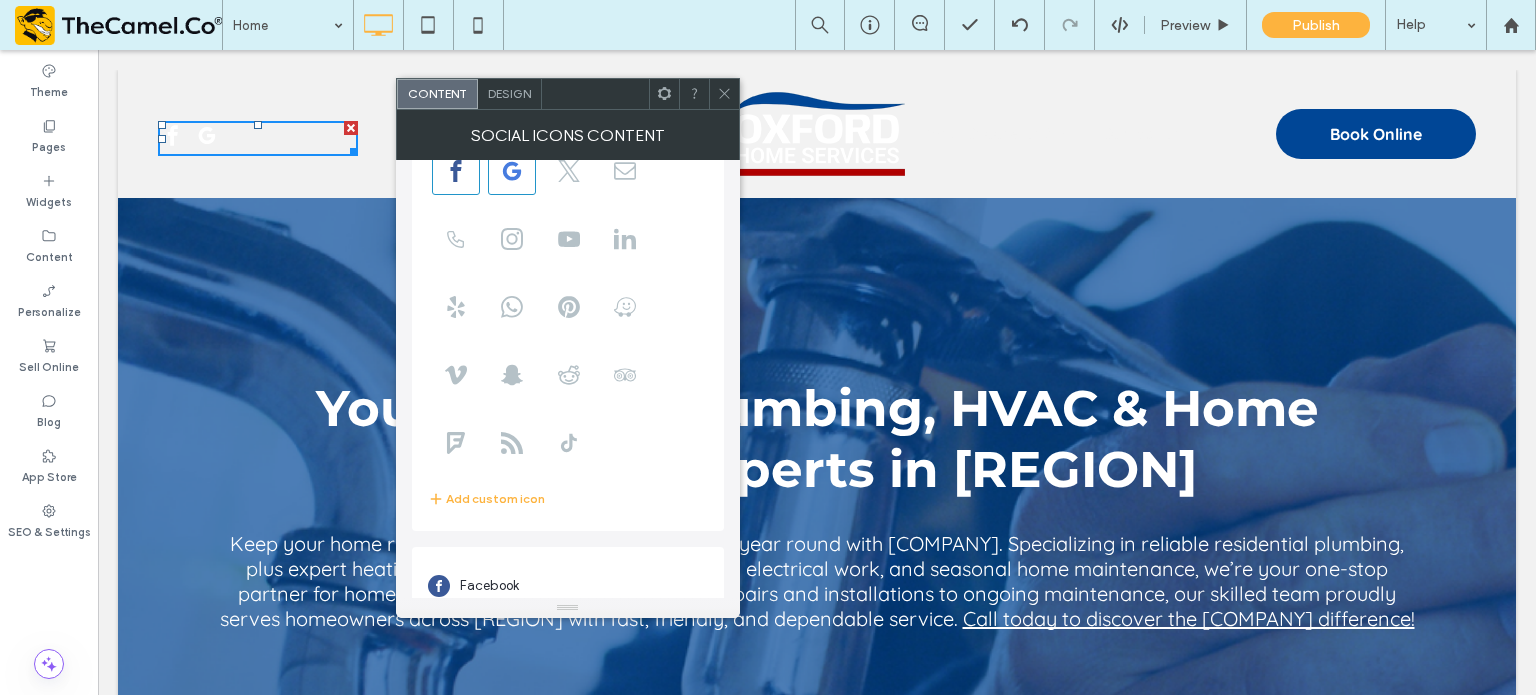 click on "Design" at bounding box center [510, 94] 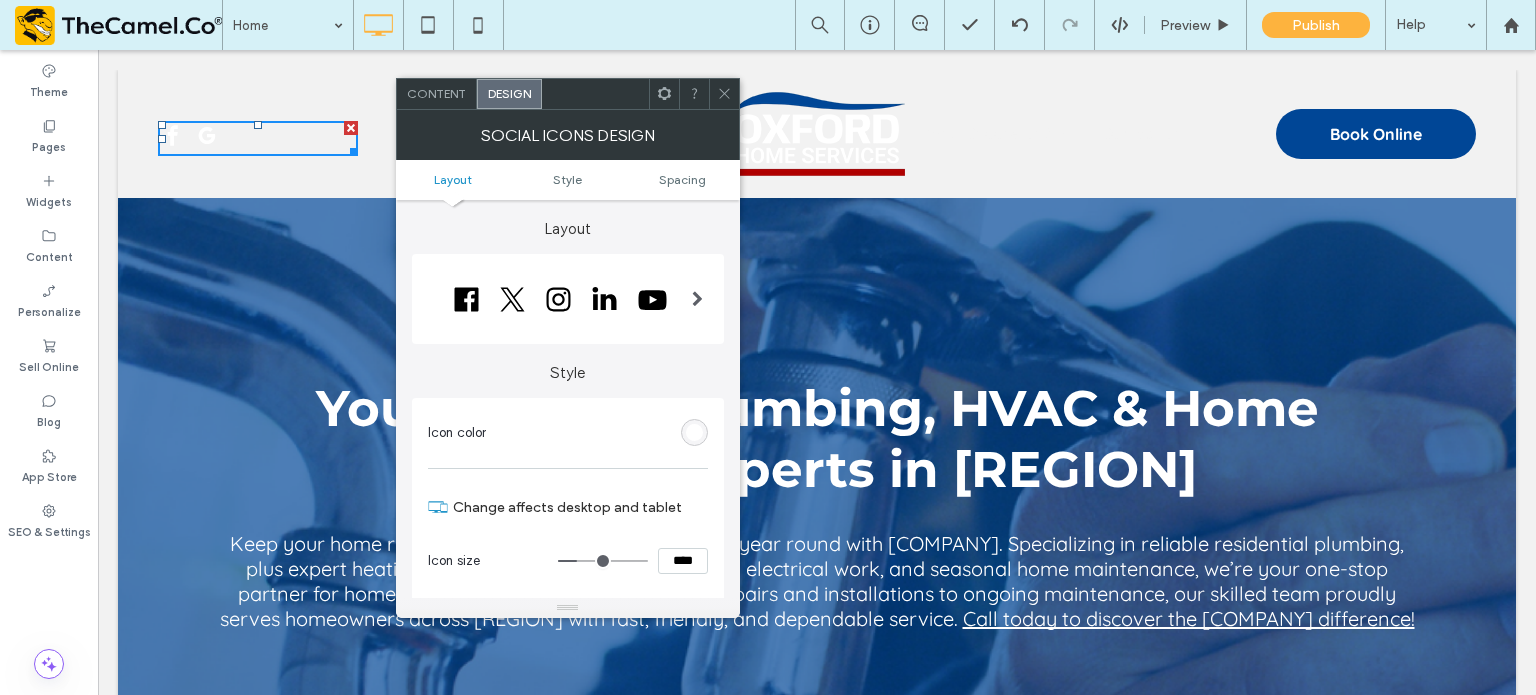 click at bounding box center [694, 432] 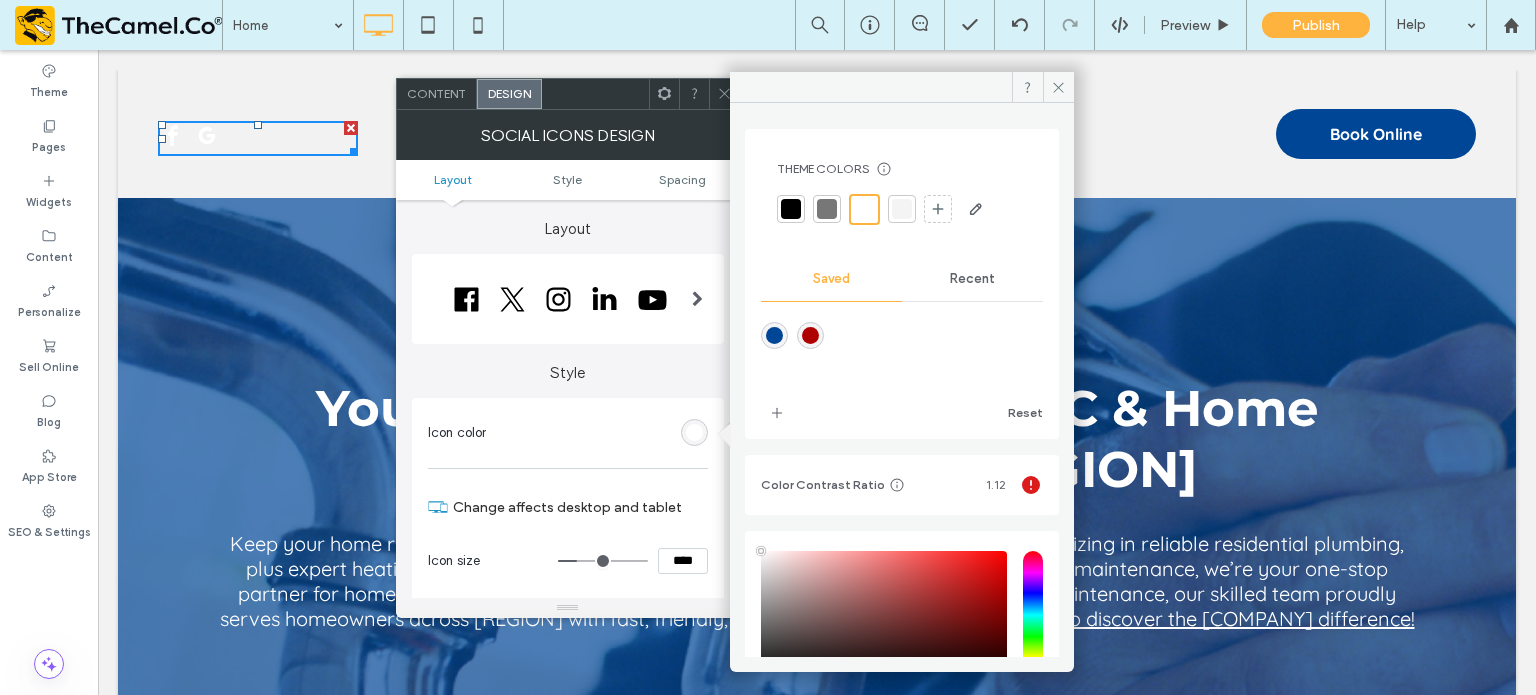 click at bounding box center [774, 335] 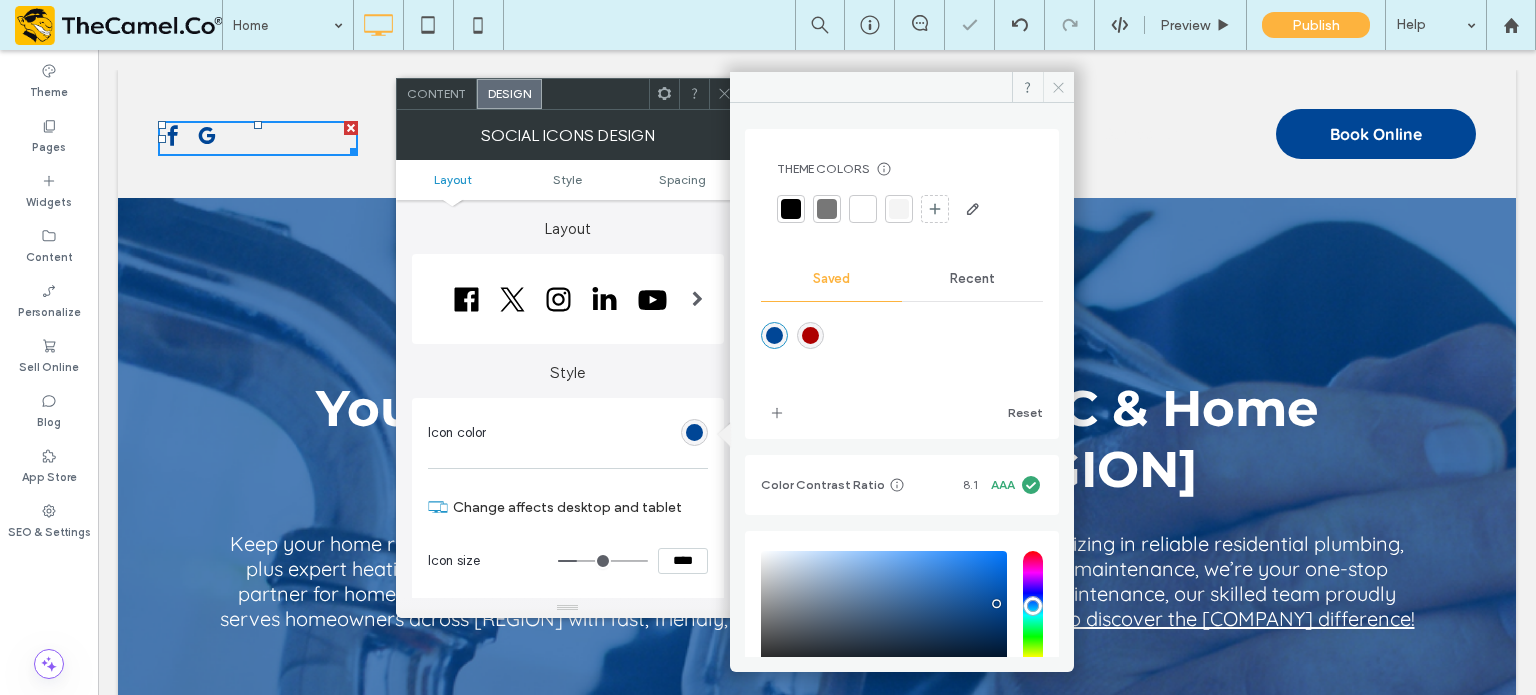 click 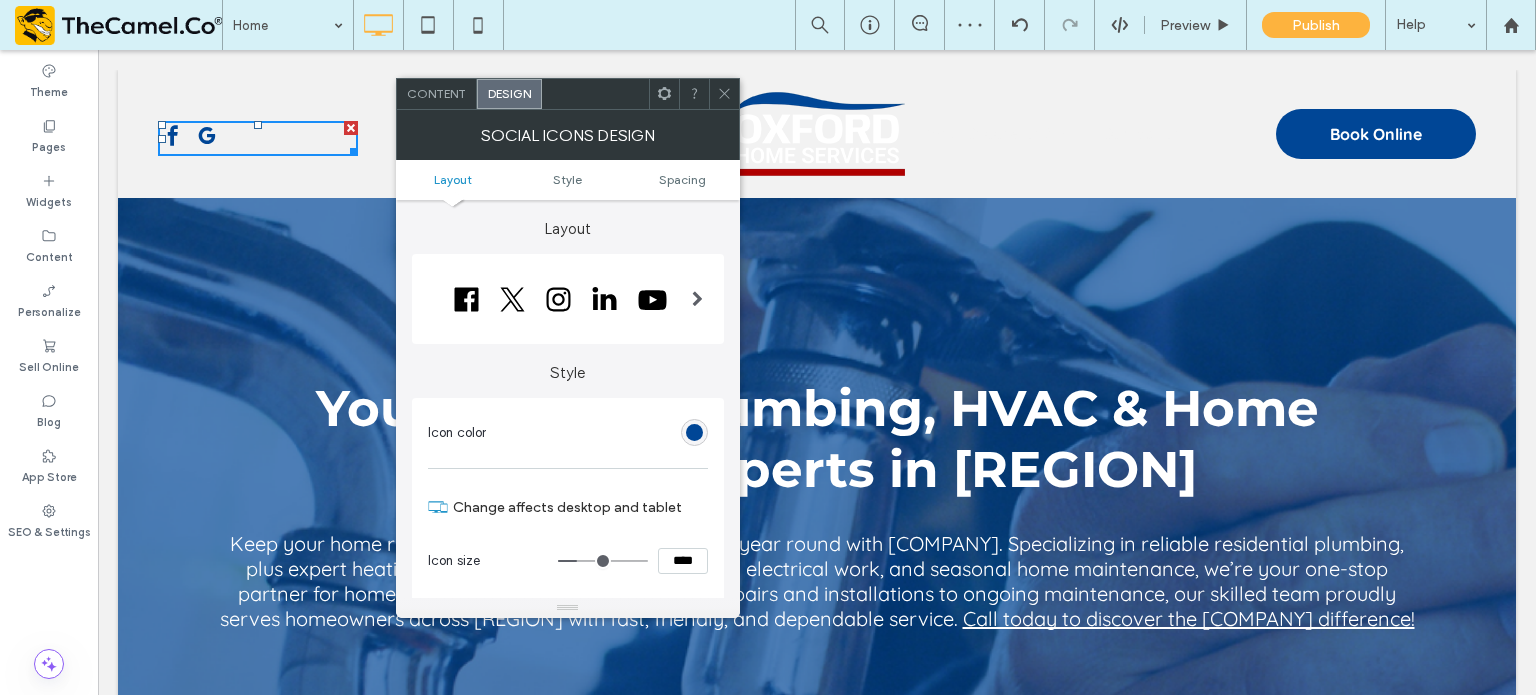 click 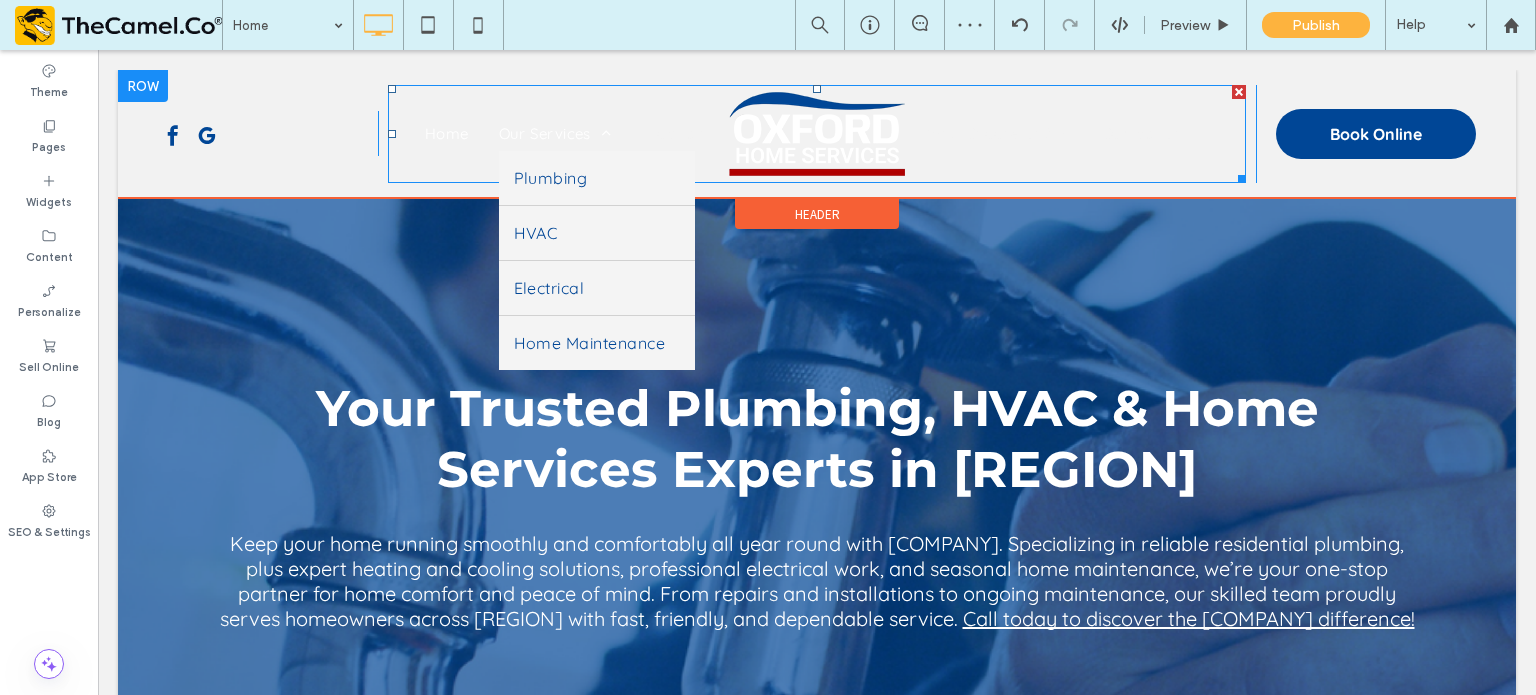 click on "Our Services" at bounding box center [555, 134] 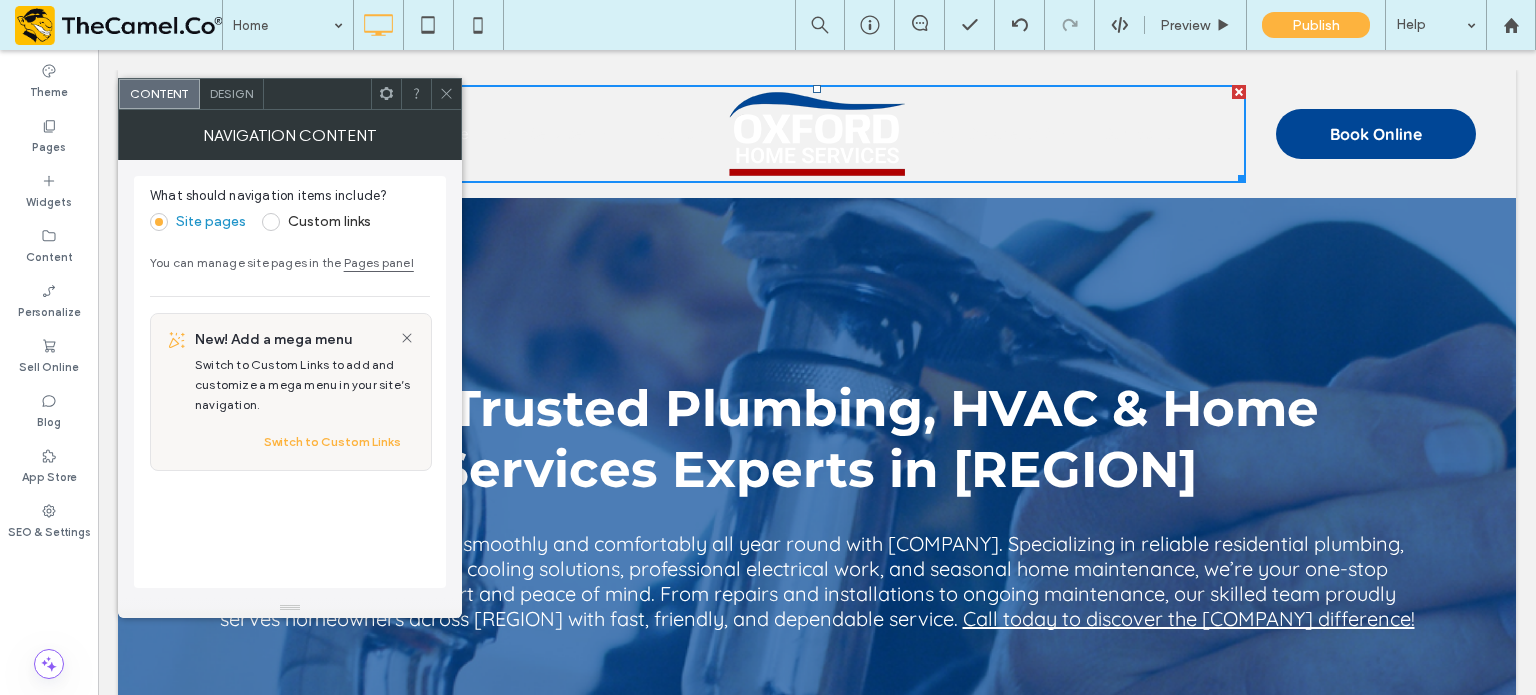 click on "Design" at bounding box center (231, 93) 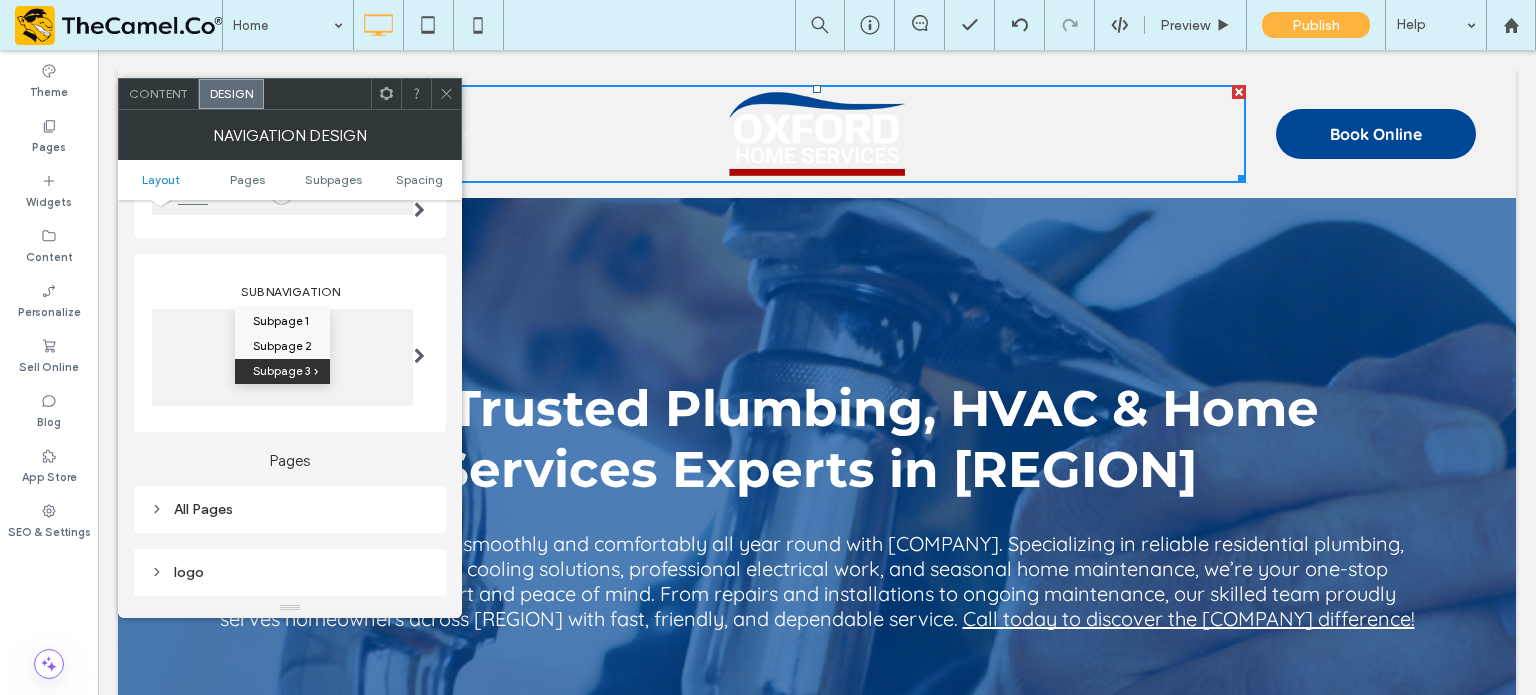 scroll, scrollTop: 320, scrollLeft: 0, axis: vertical 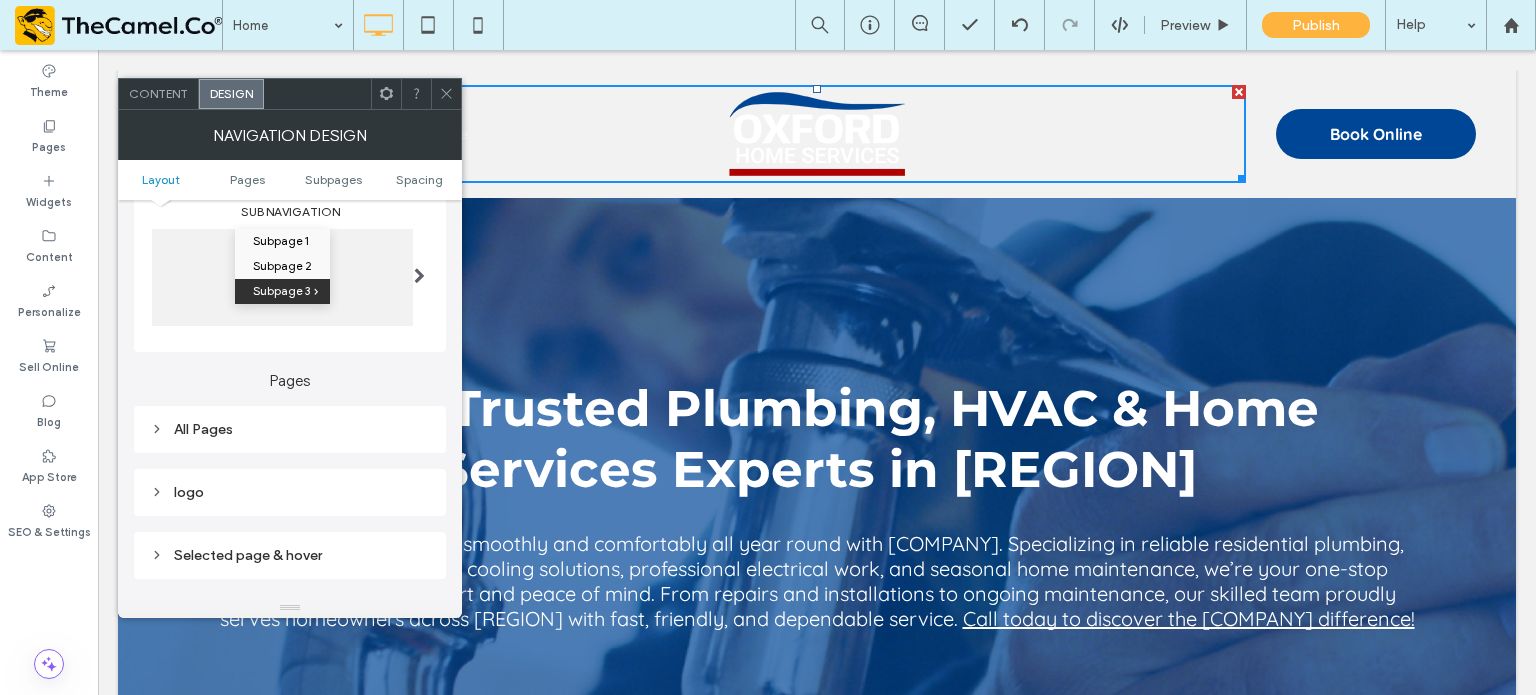 click on "All Pages" at bounding box center (290, 429) 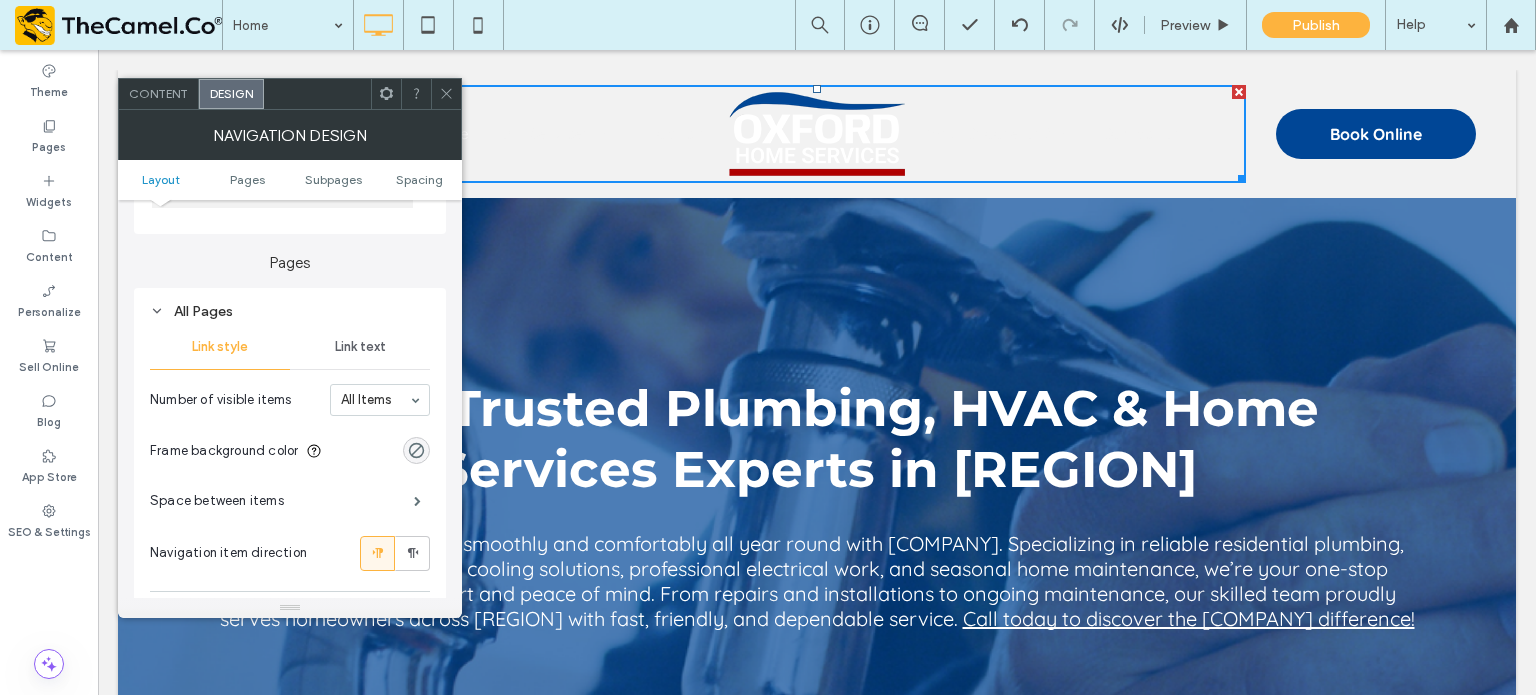 scroll, scrollTop: 439, scrollLeft: 0, axis: vertical 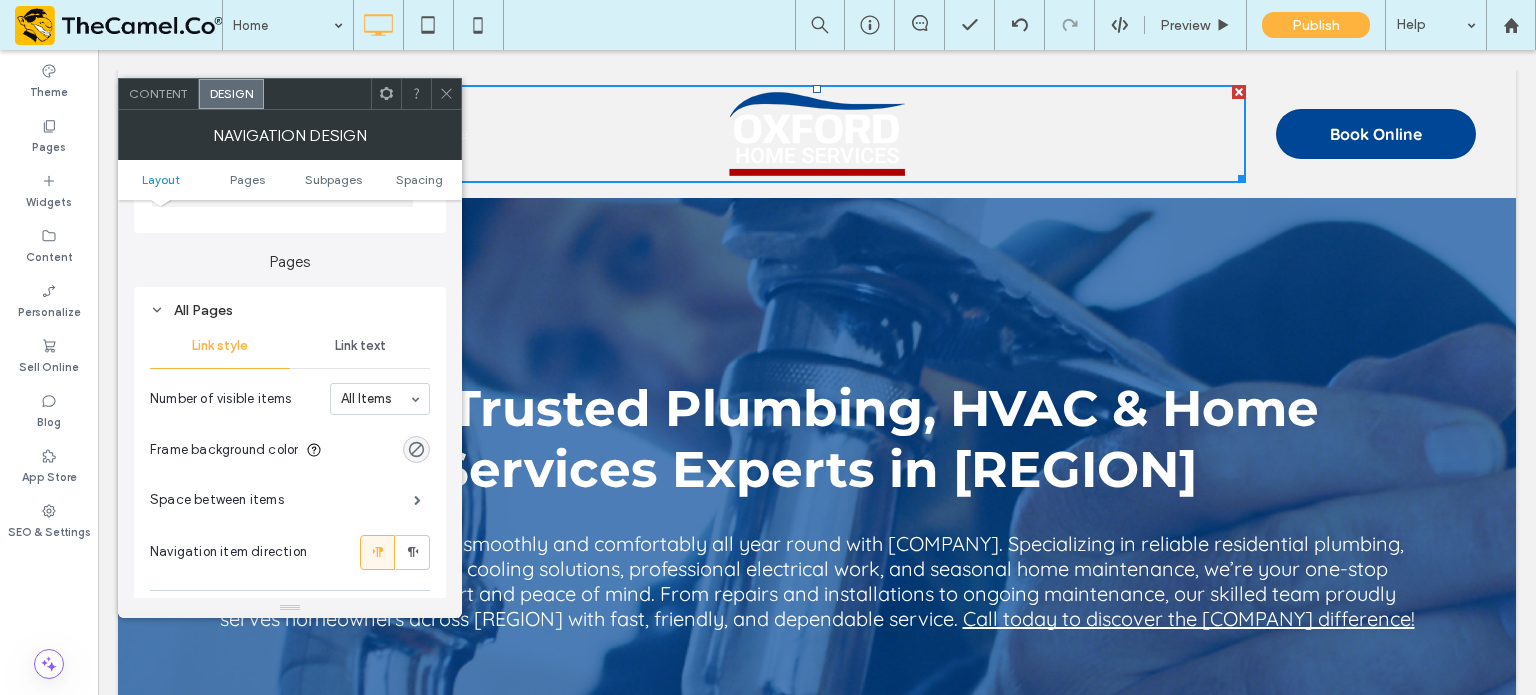 click on "Link text" at bounding box center (360, 346) 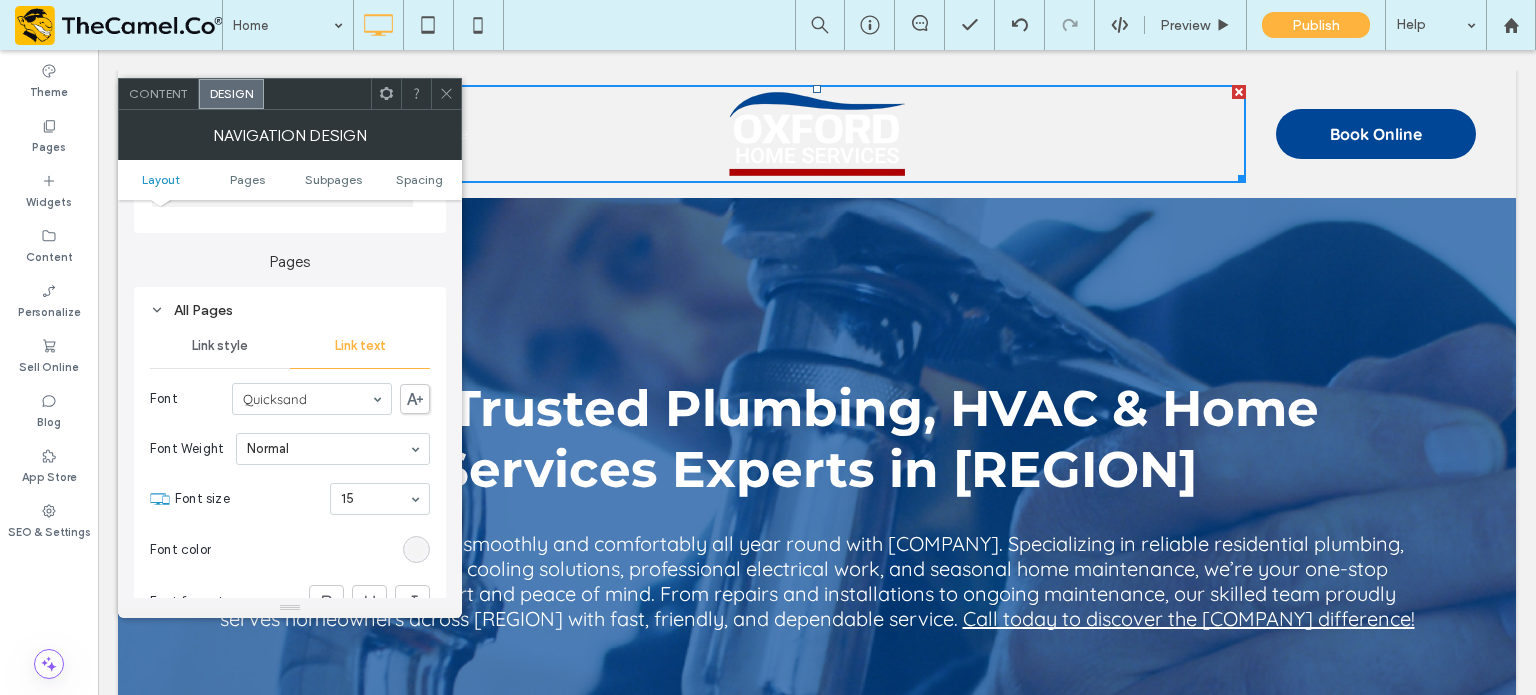 click at bounding box center (416, 549) 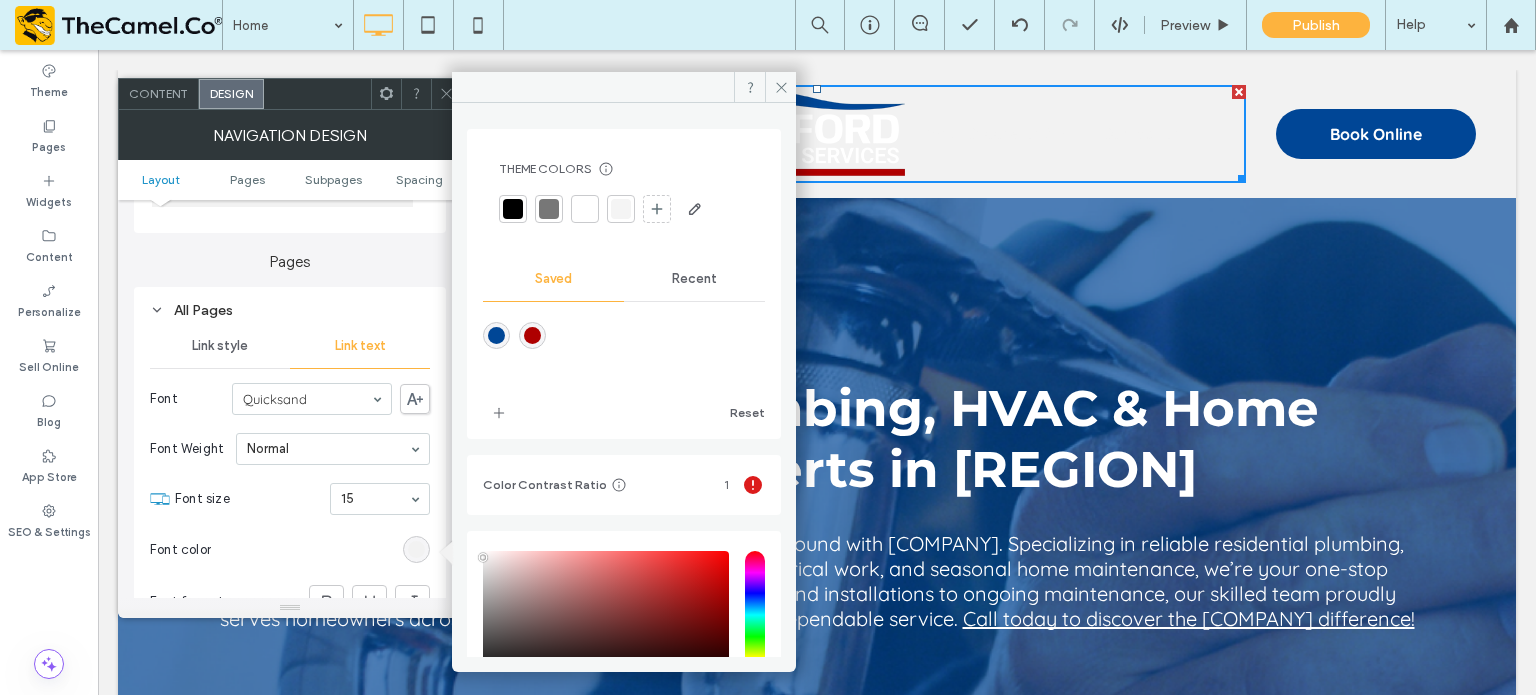click at bounding box center [496, 335] 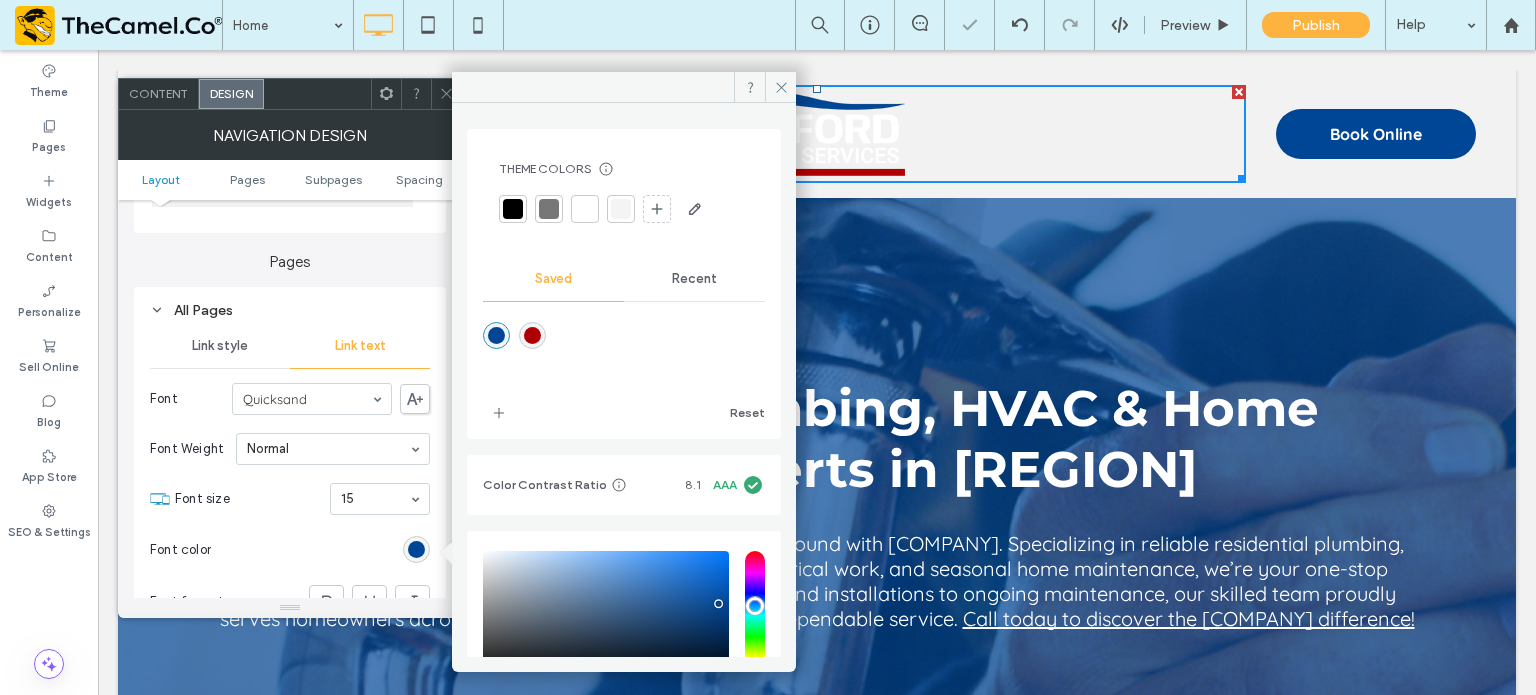 type on "*******" 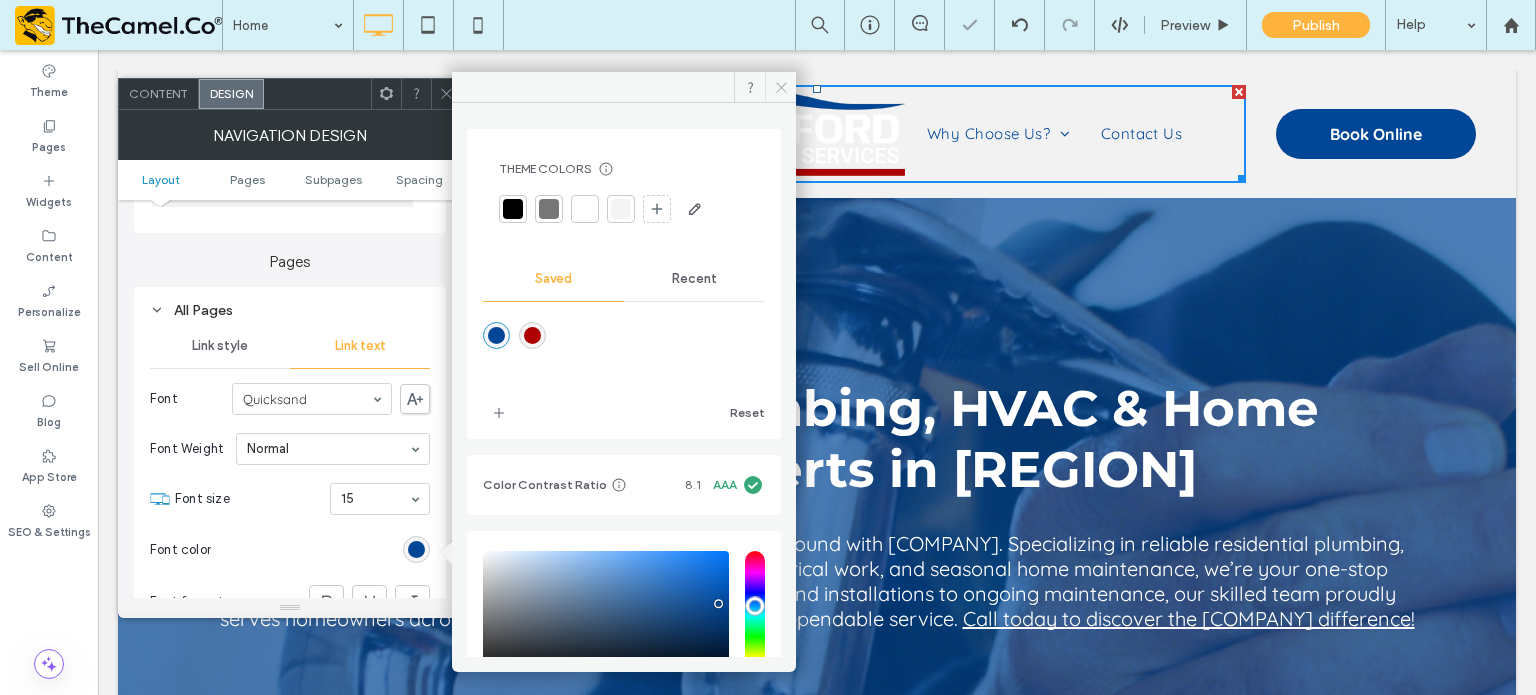 click 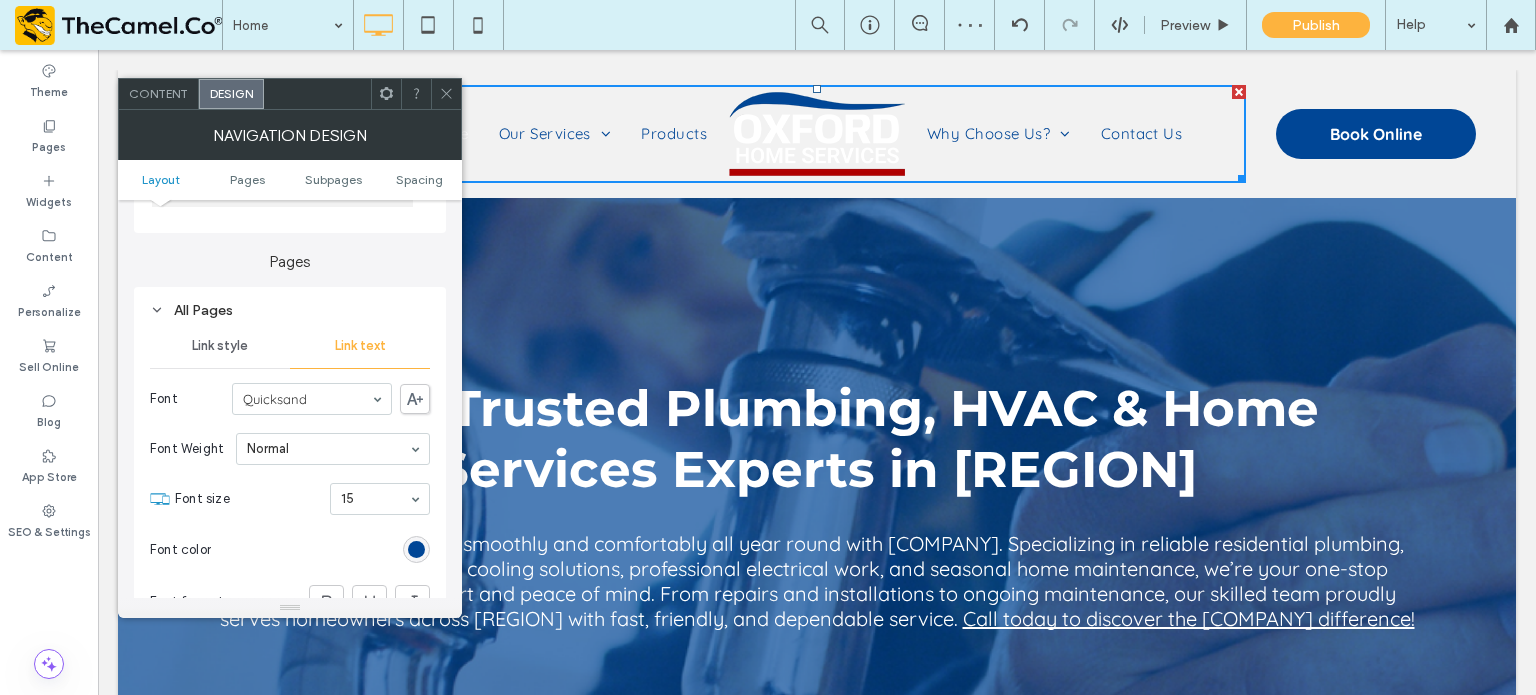 click 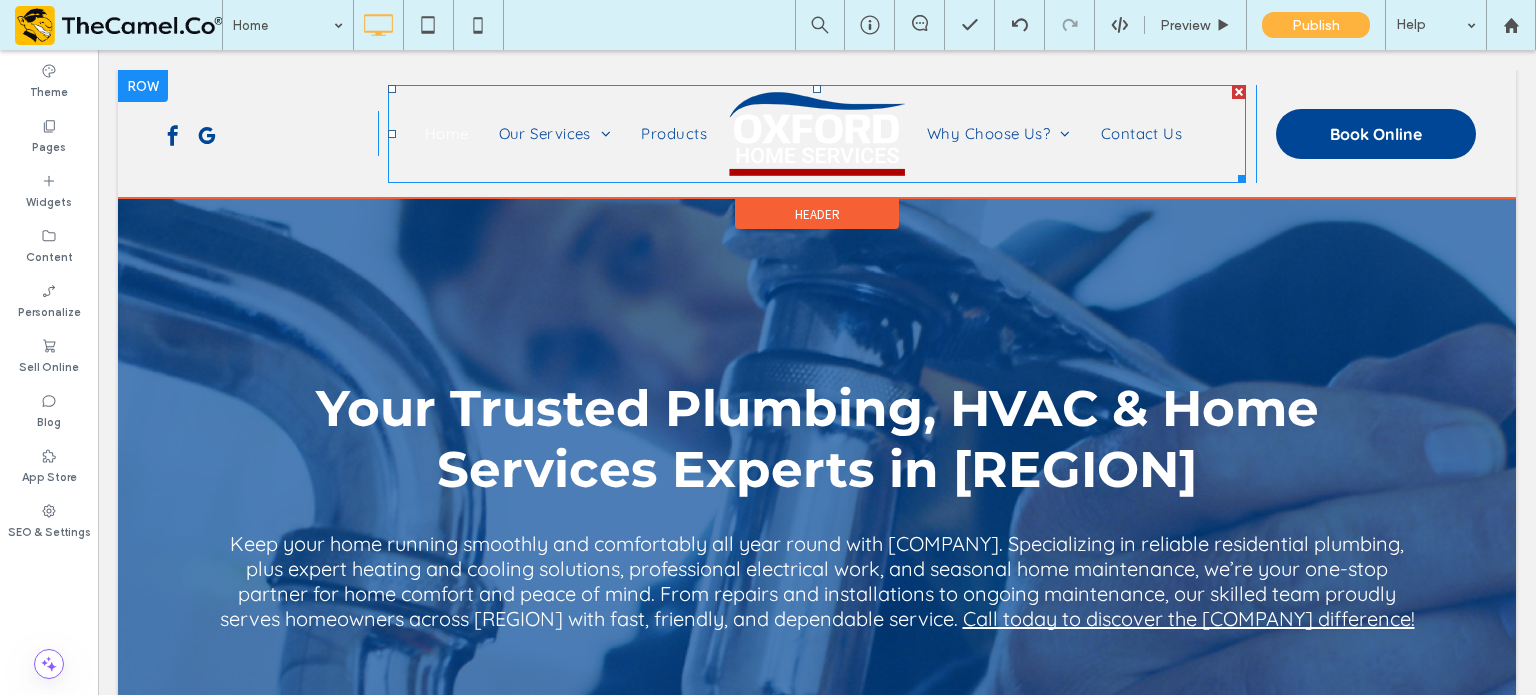 click on "Home" at bounding box center [447, 134] 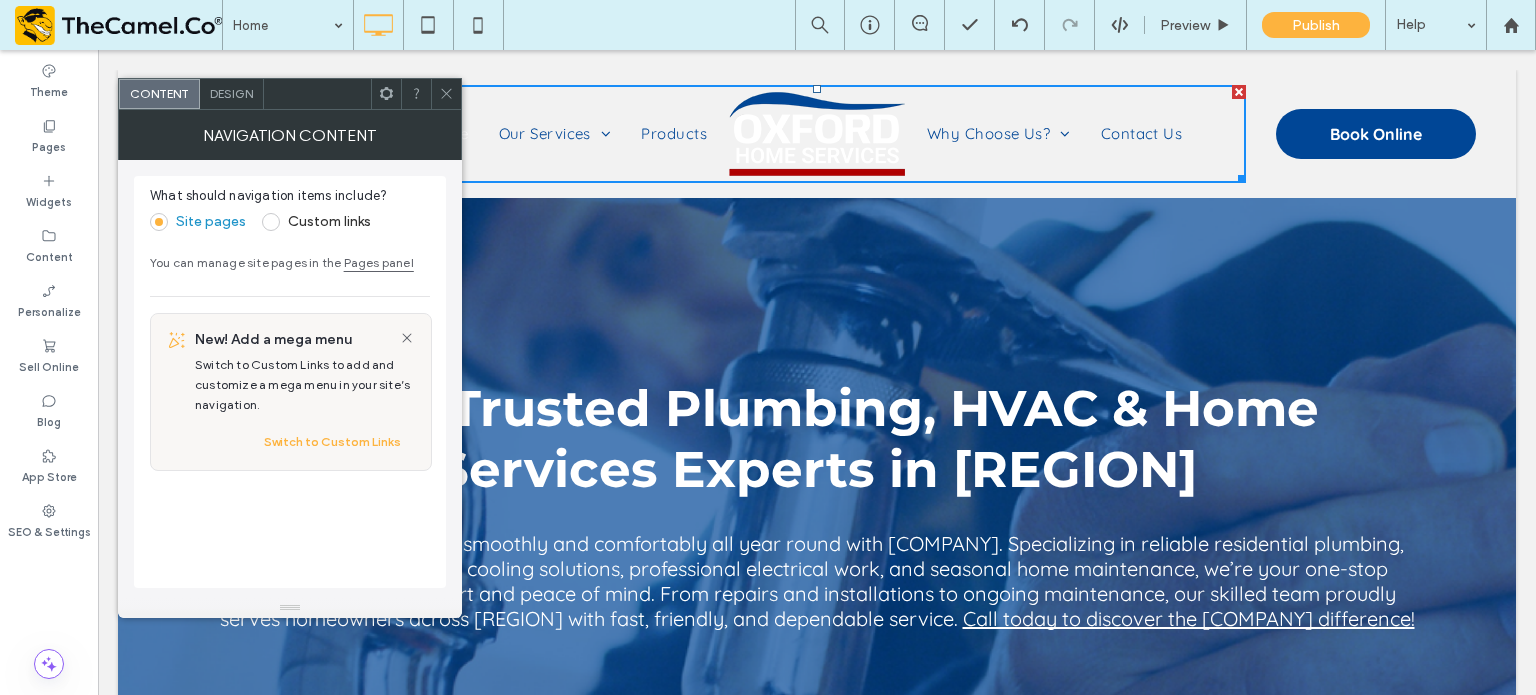click on "Design" at bounding box center [231, 93] 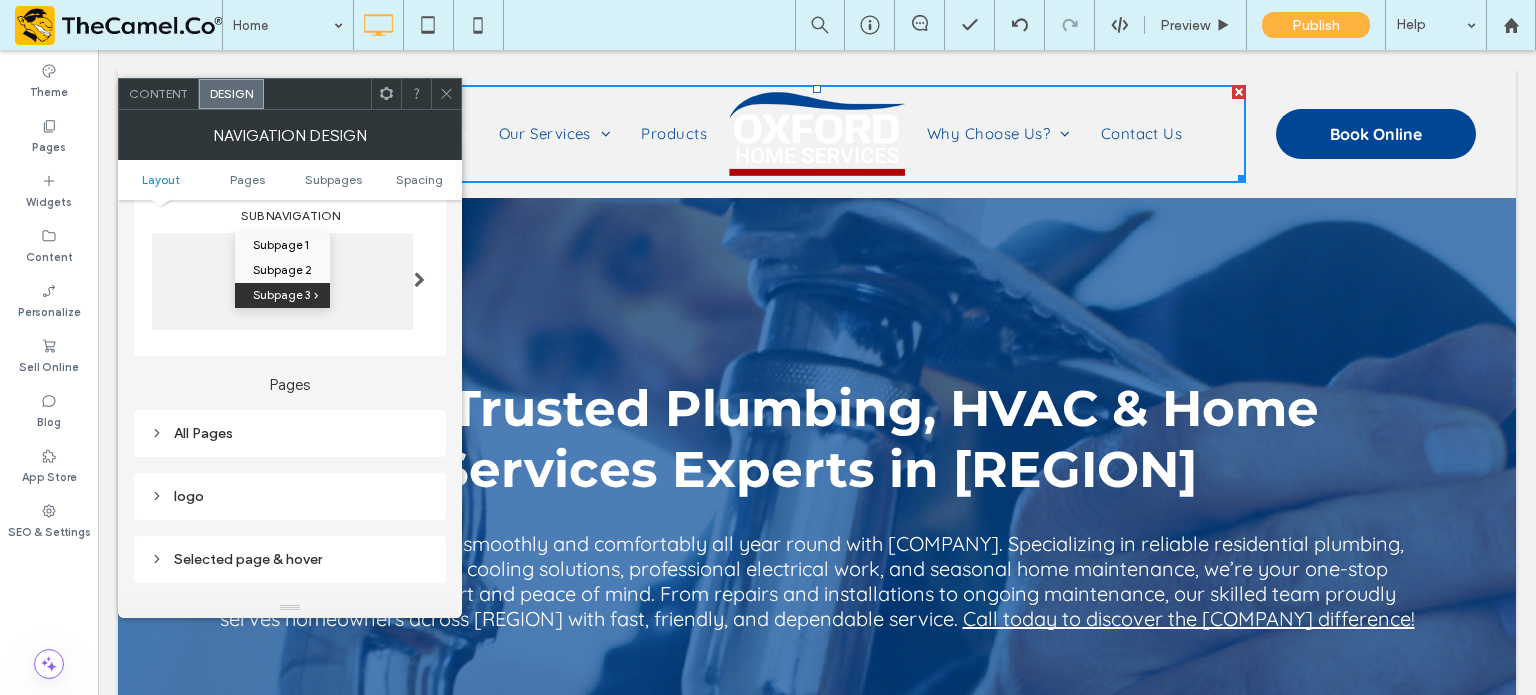scroll, scrollTop: 448, scrollLeft: 0, axis: vertical 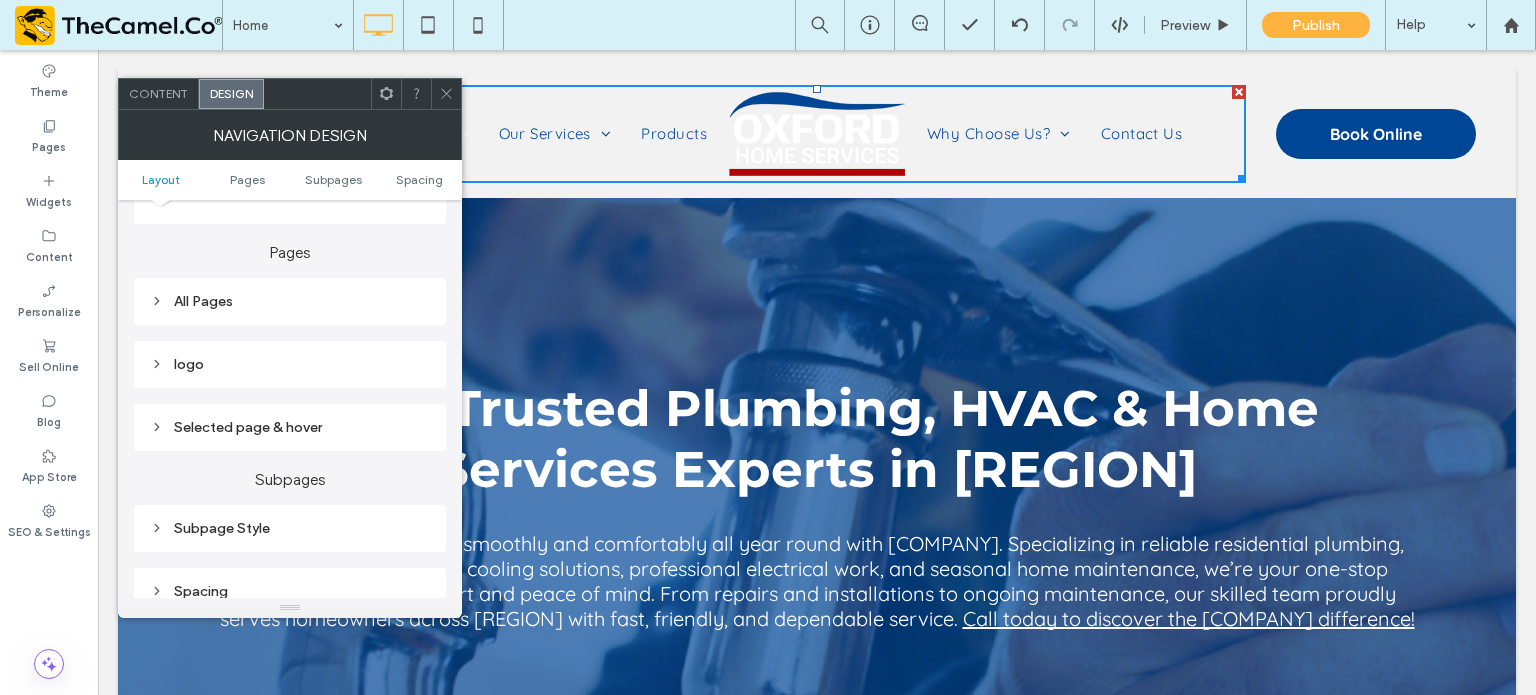 click on "Selected page & hover" at bounding box center (290, 427) 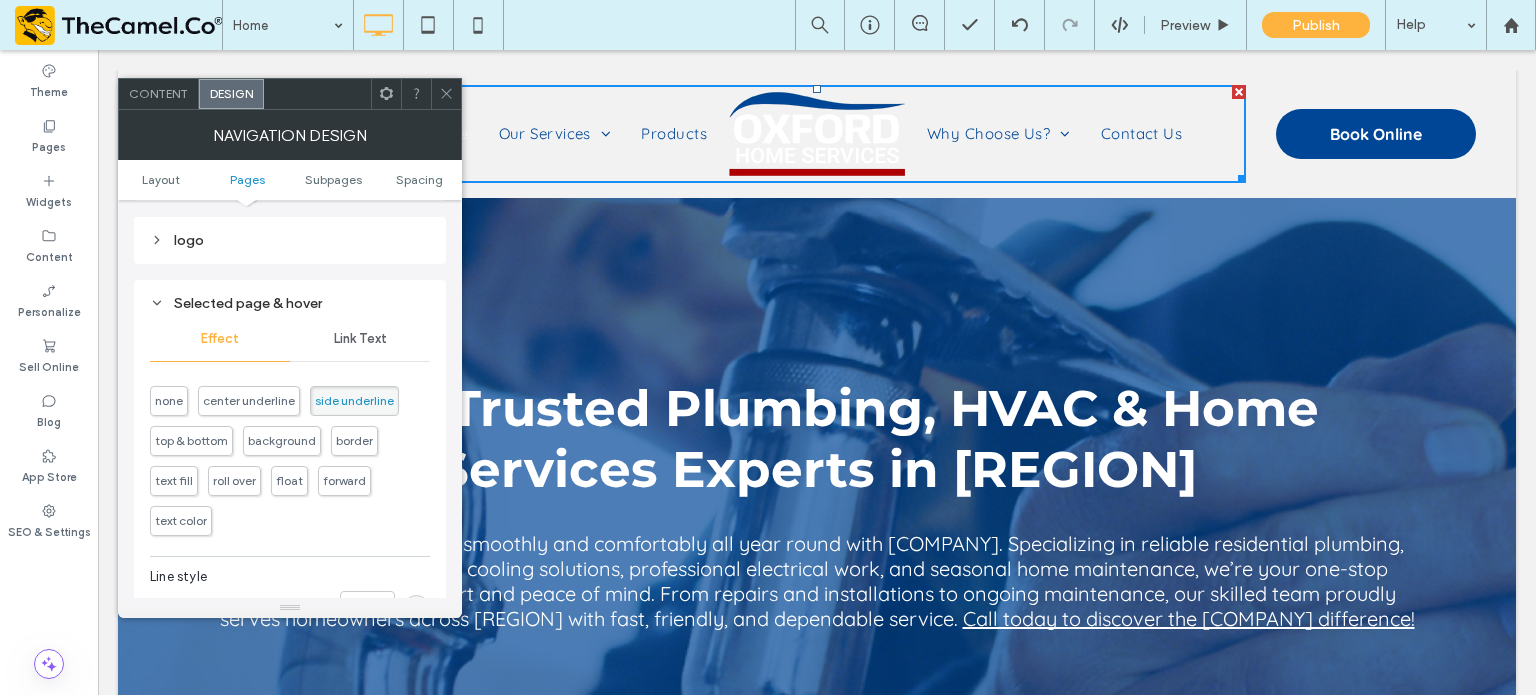 scroll, scrollTop: 596, scrollLeft: 0, axis: vertical 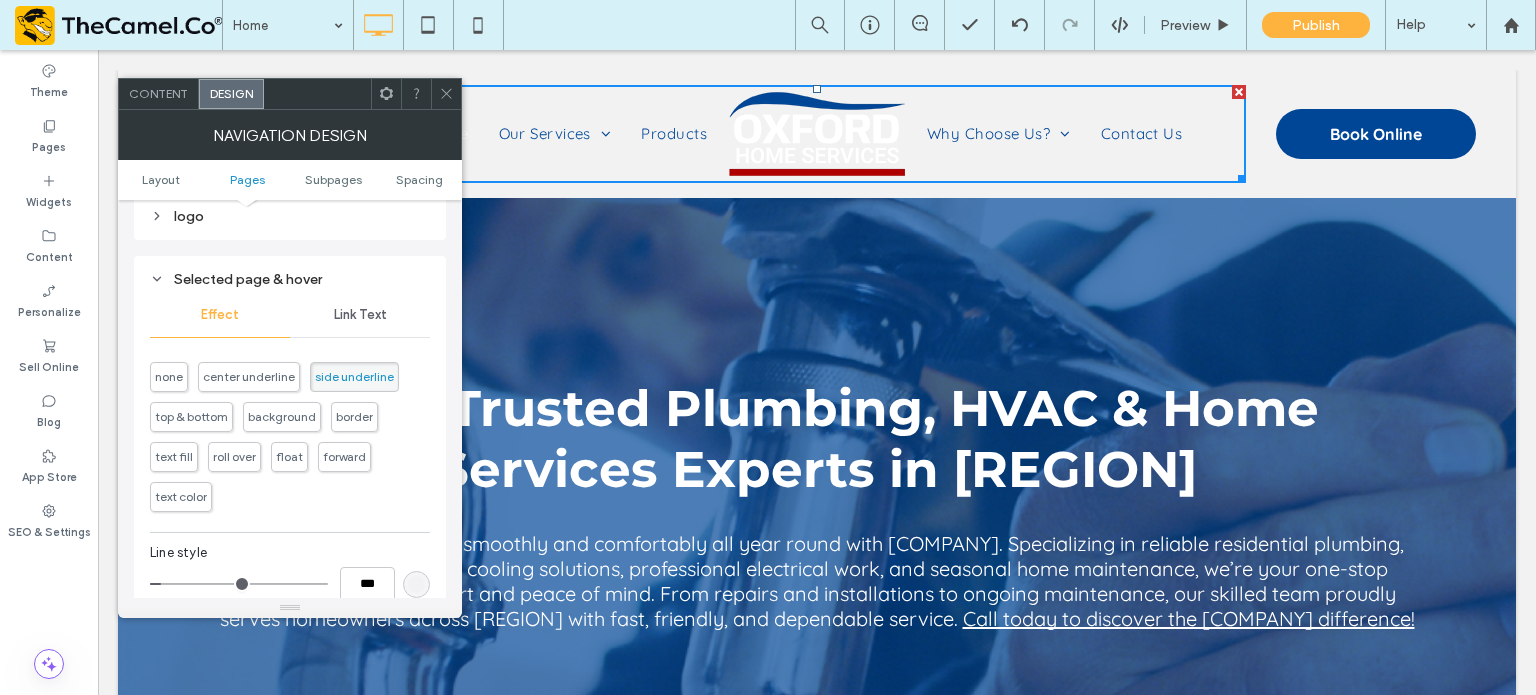 click on "Link Text" at bounding box center (360, 315) 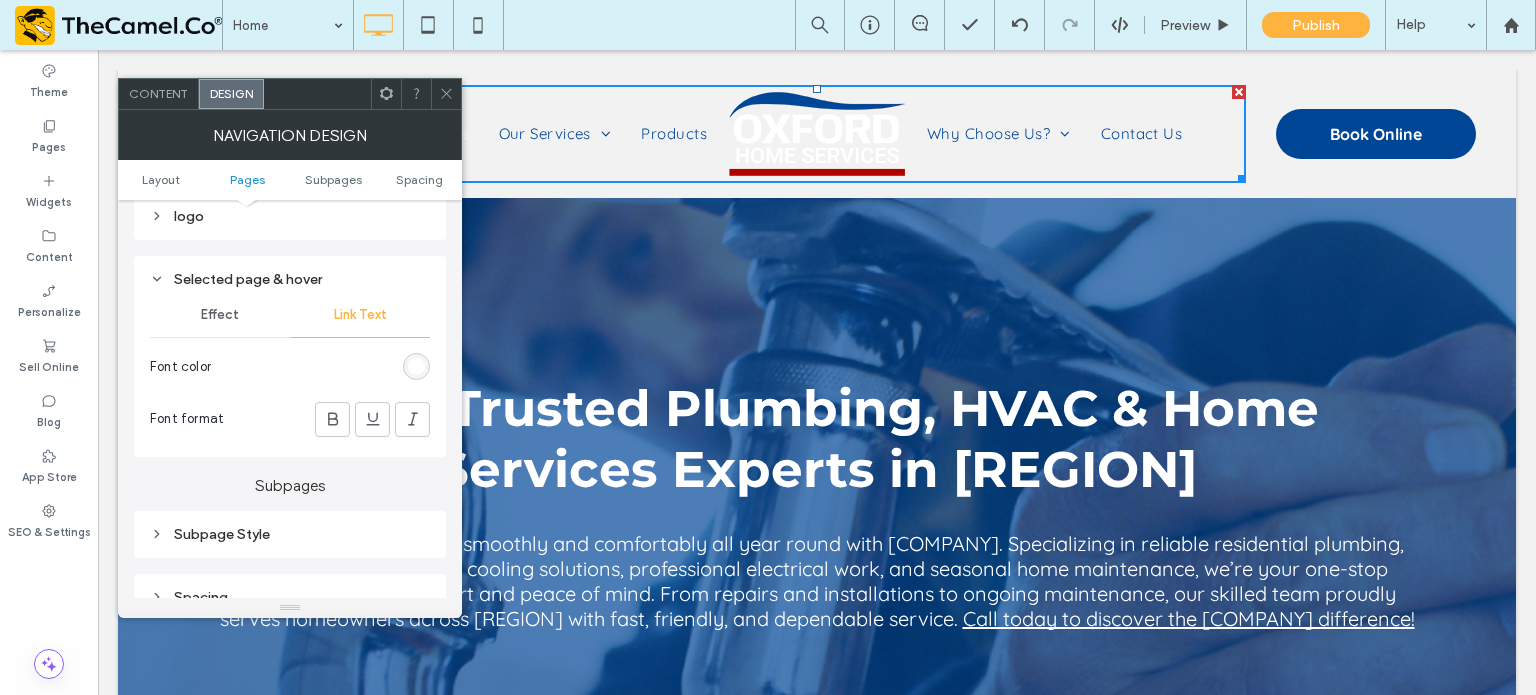 click at bounding box center [416, 366] 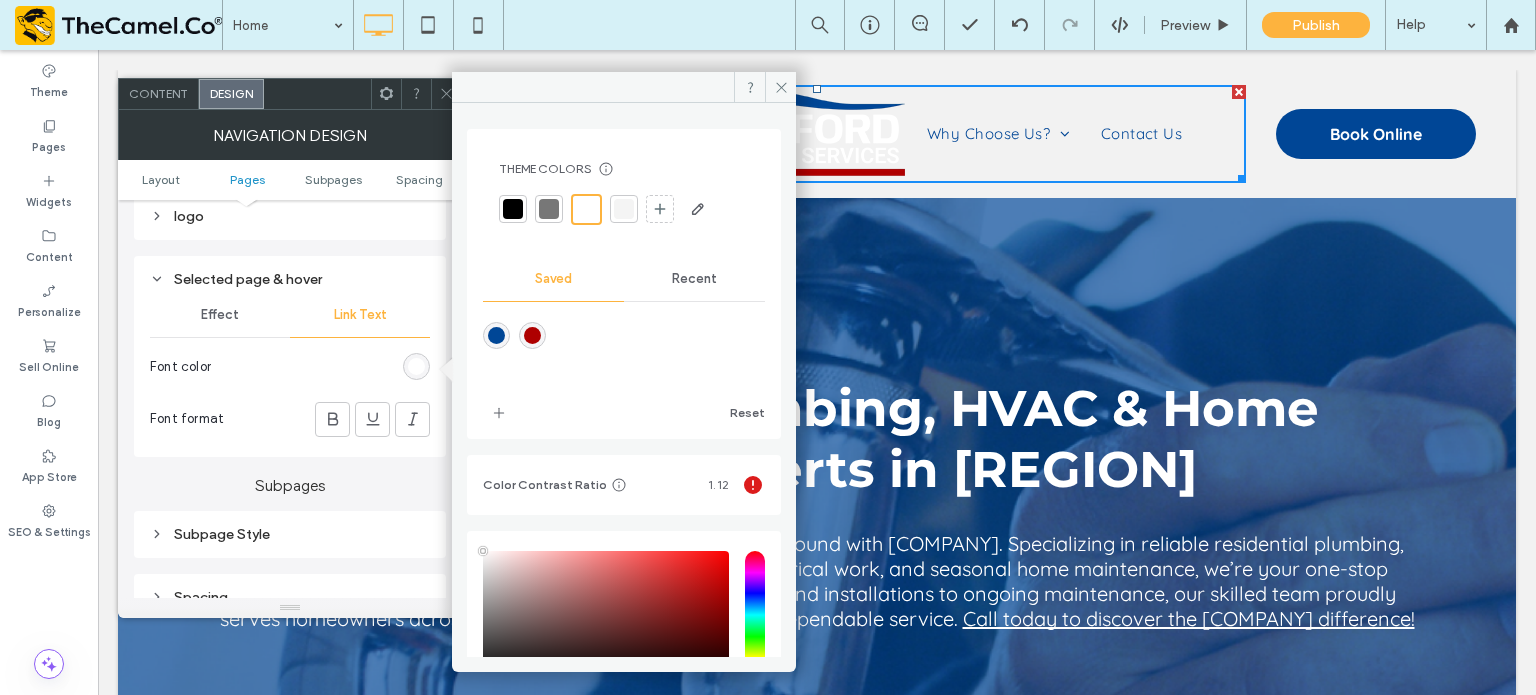 click at bounding box center (496, 335) 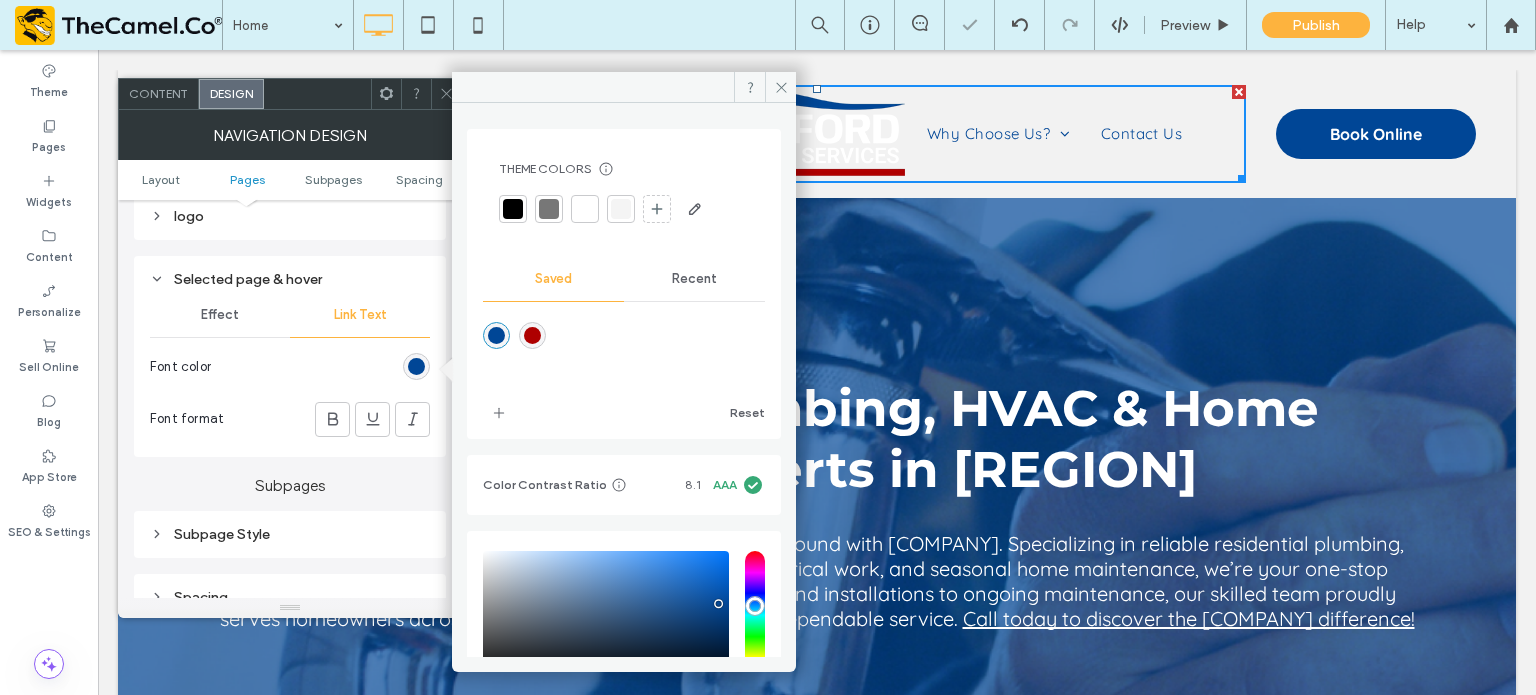 click at bounding box center [532, 335] 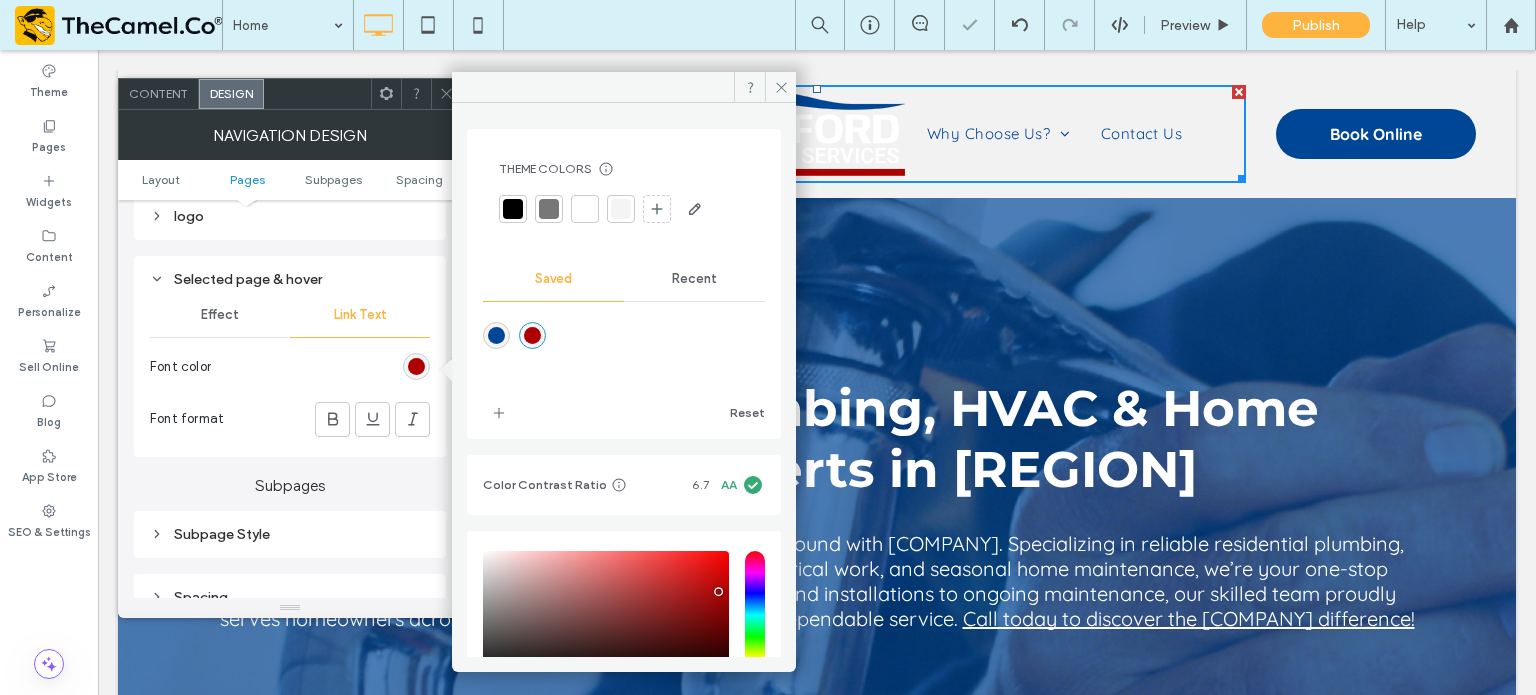 type on "*******" 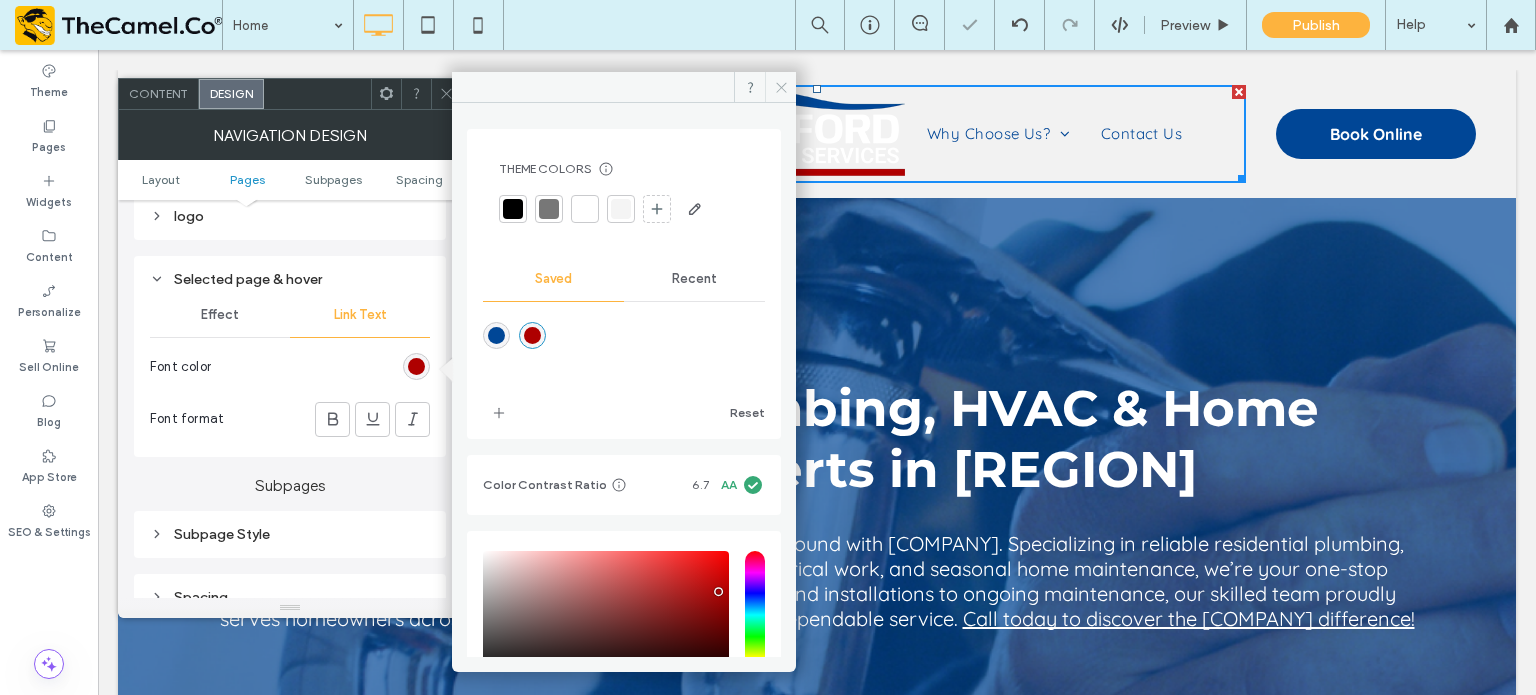 click 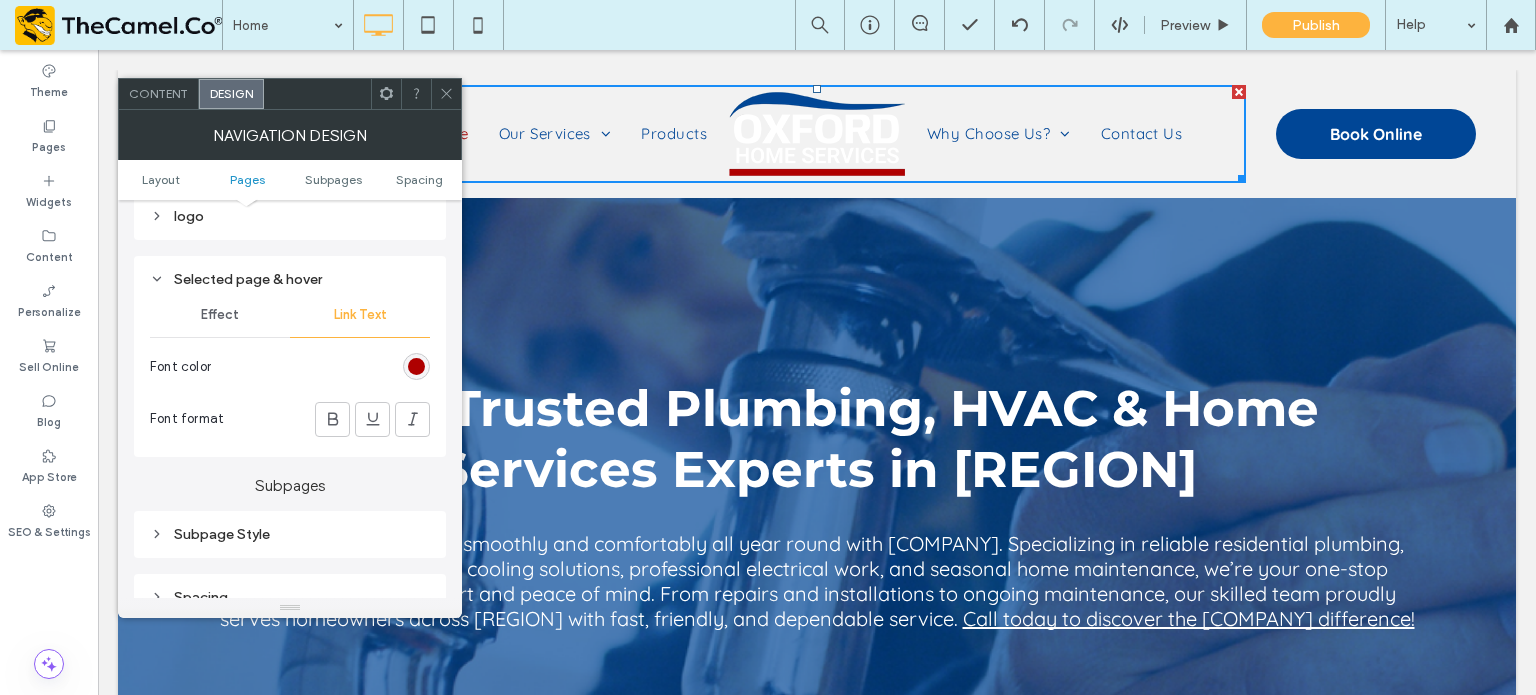 click 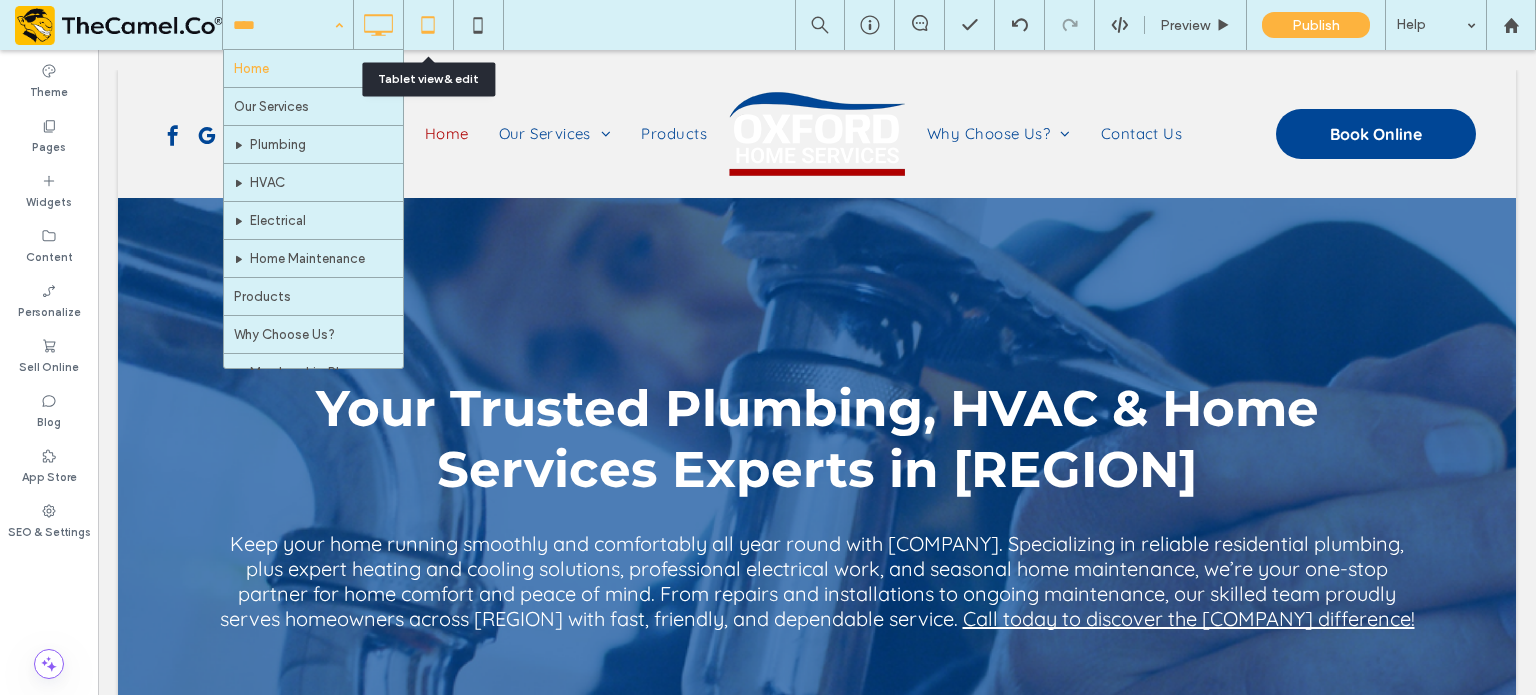 click 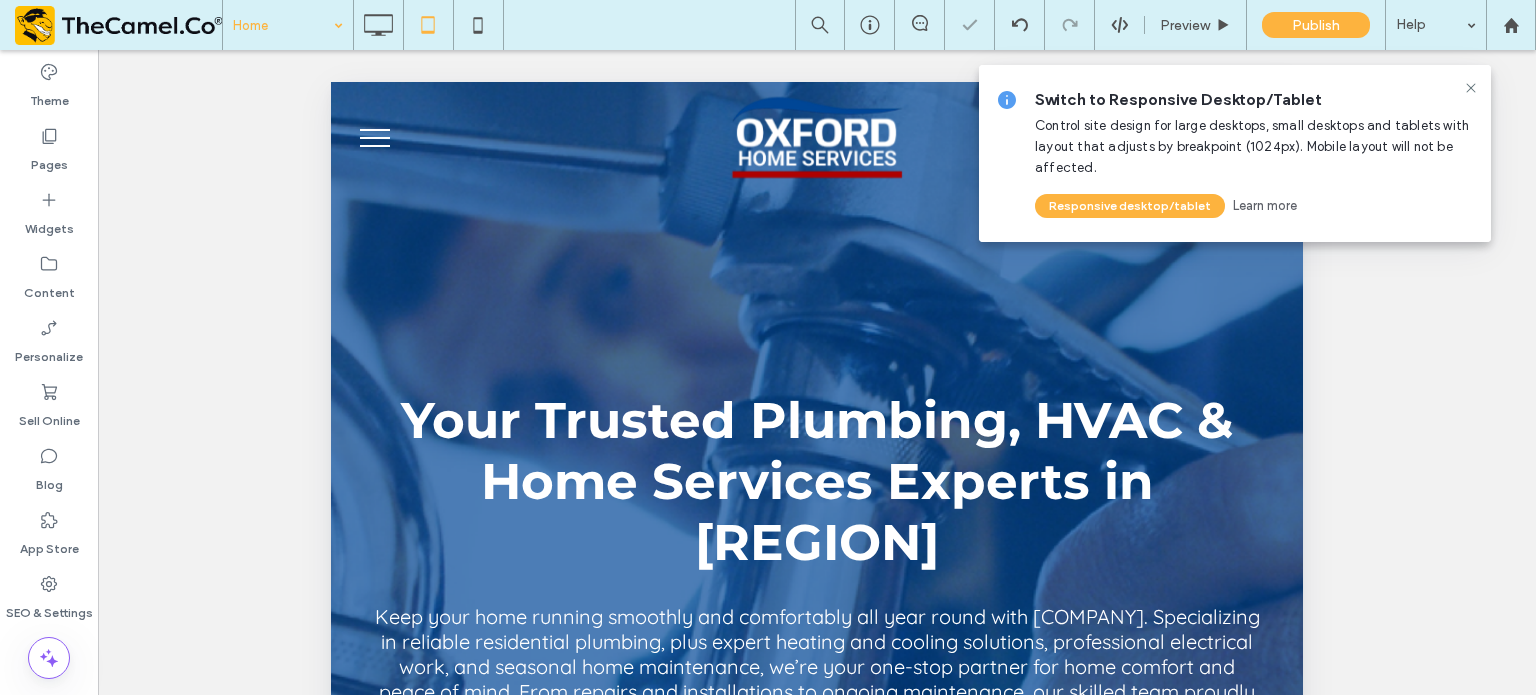 scroll, scrollTop: 0, scrollLeft: 0, axis: both 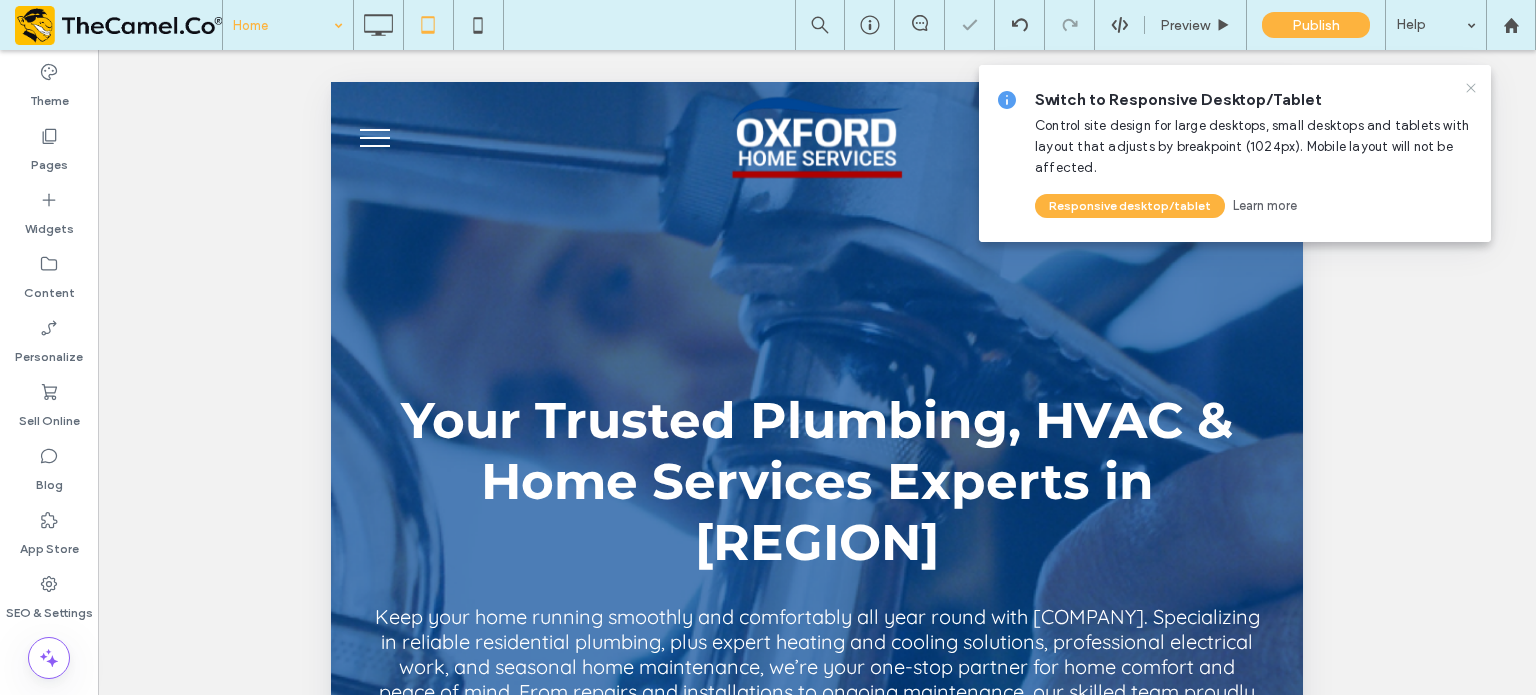 click 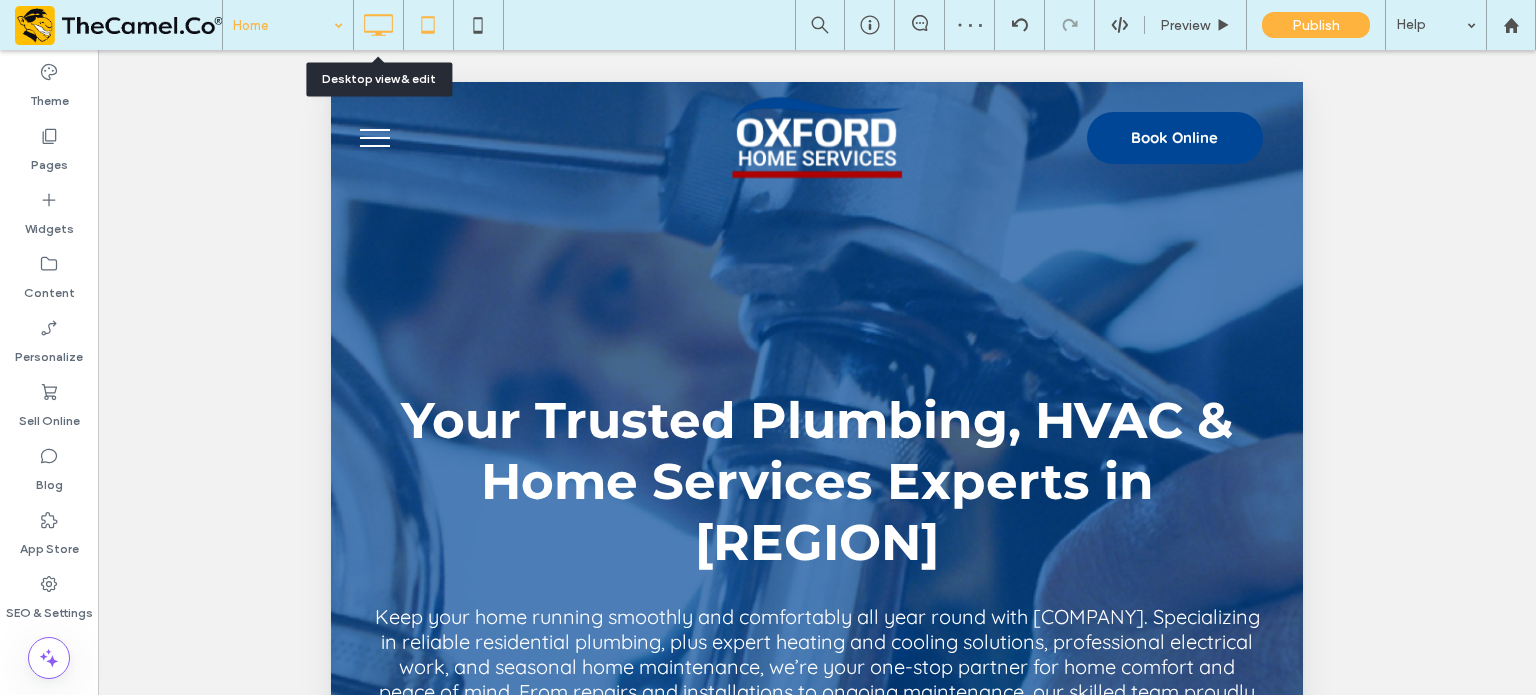 click 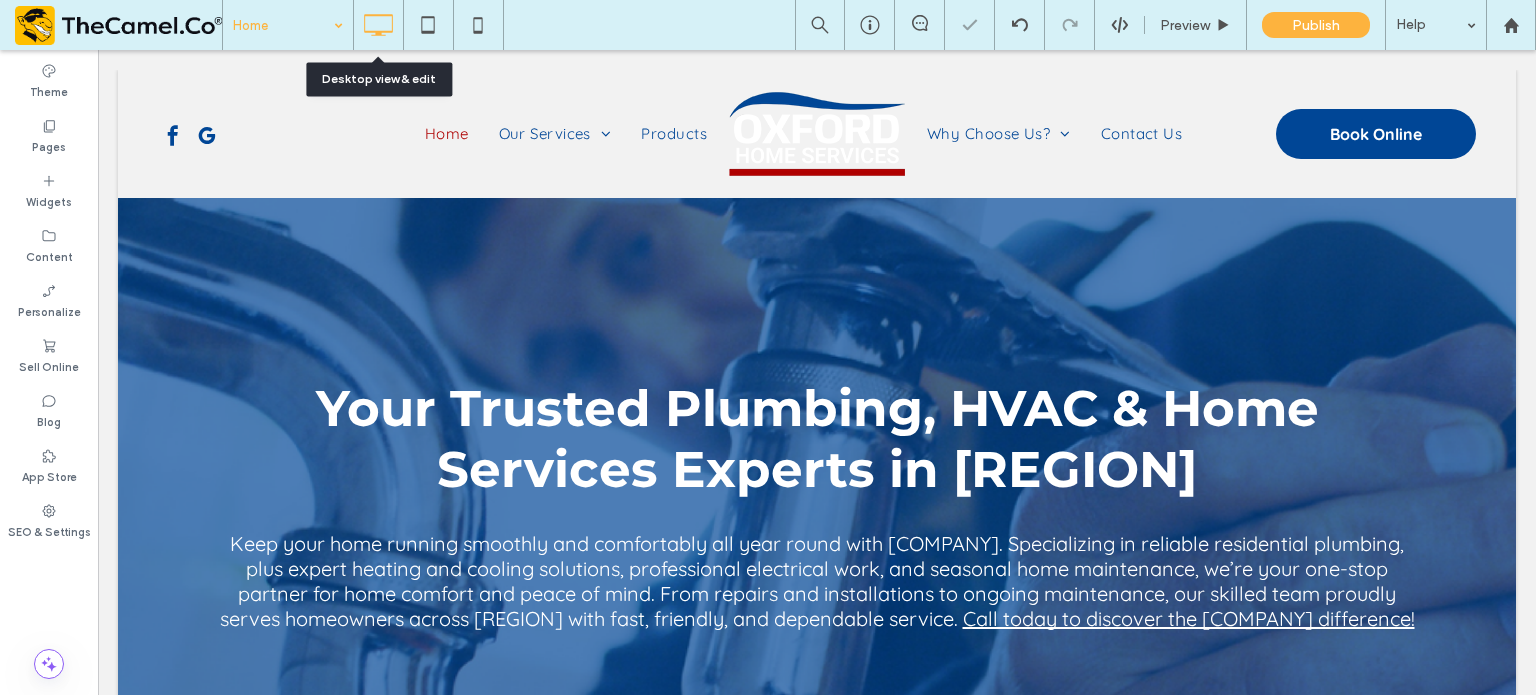 scroll, scrollTop: 0, scrollLeft: 0, axis: both 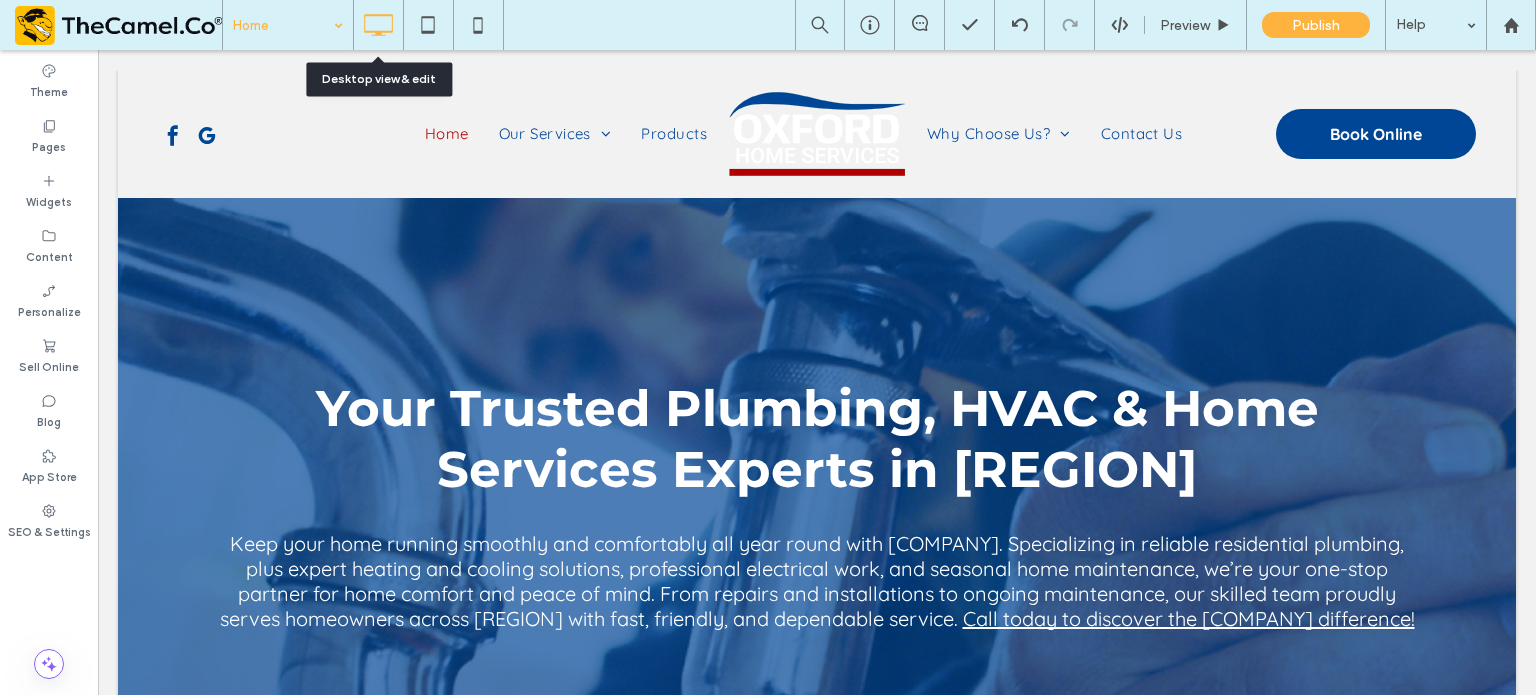 click 